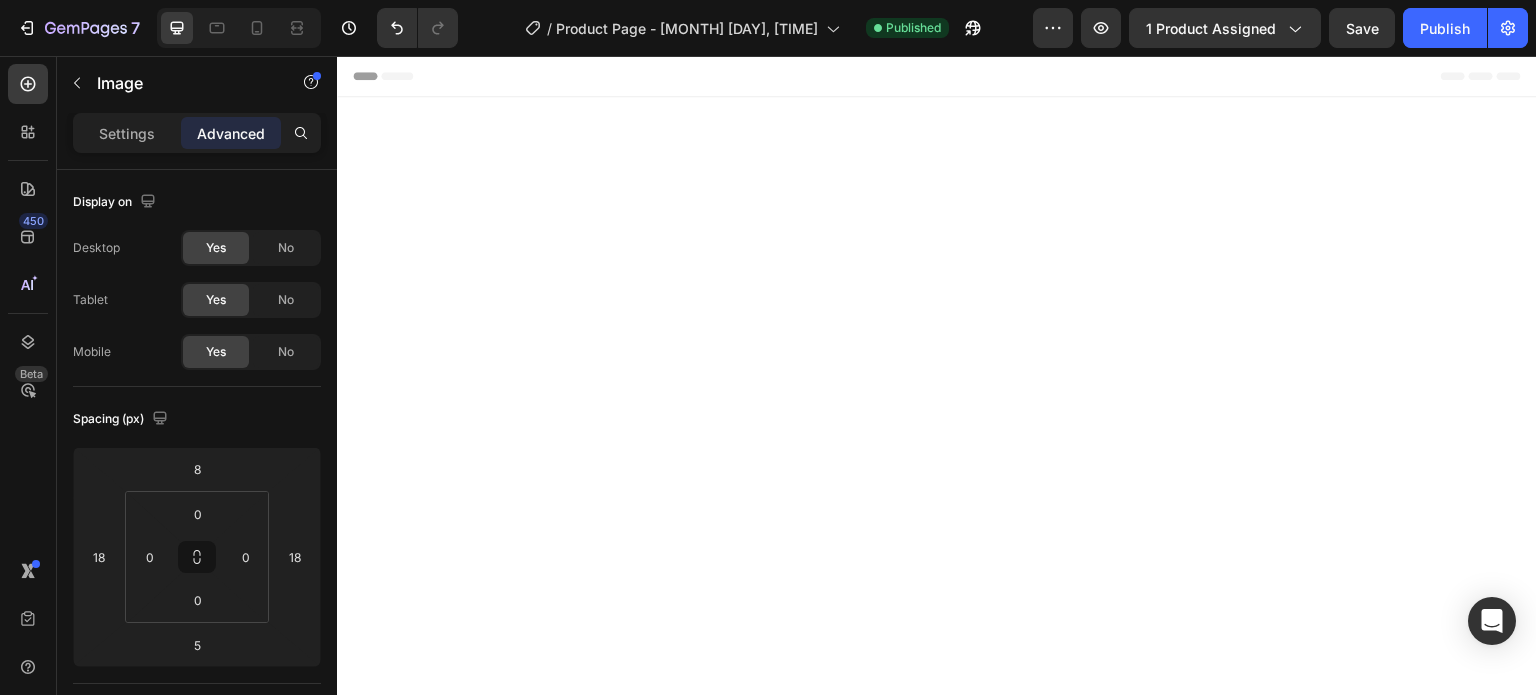 scroll, scrollTop: 7200, scrollLeft: 0, axis: vertical 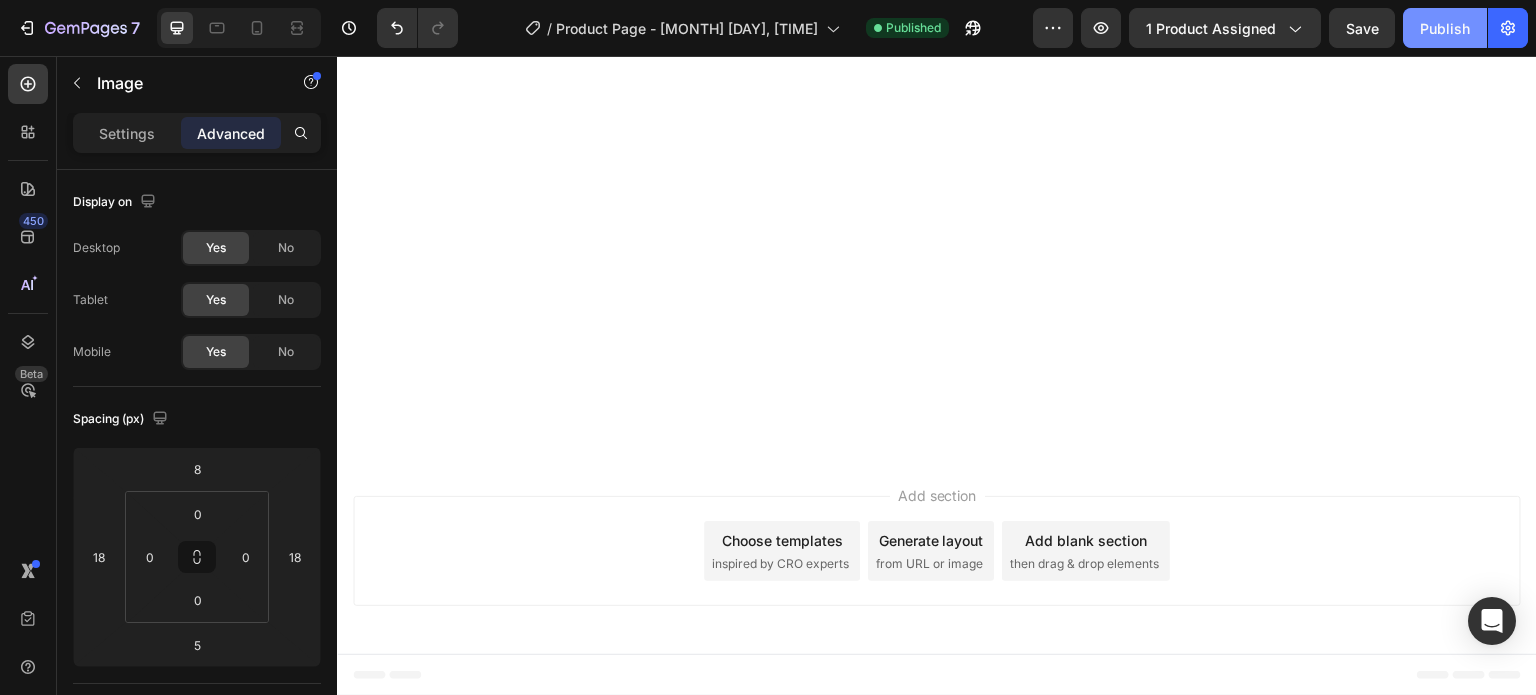 click on "Publish" 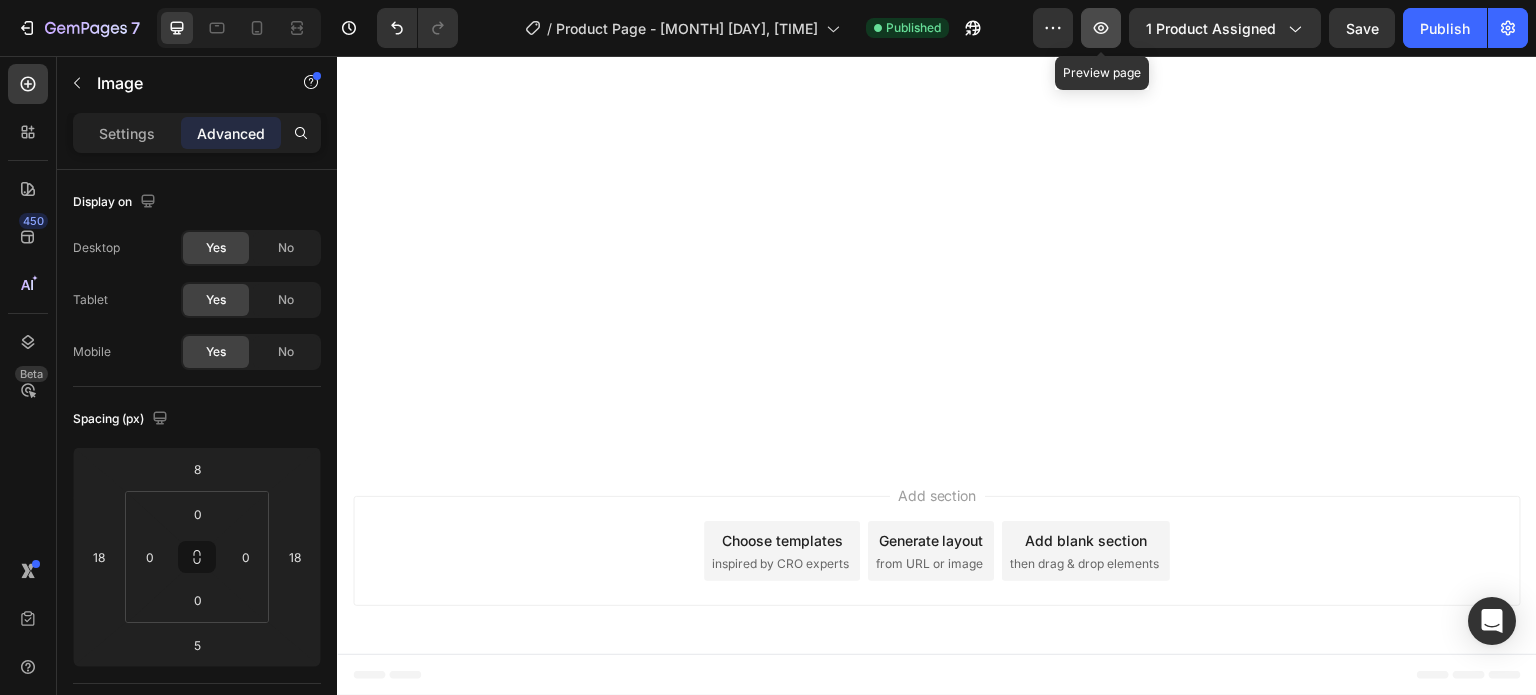 click 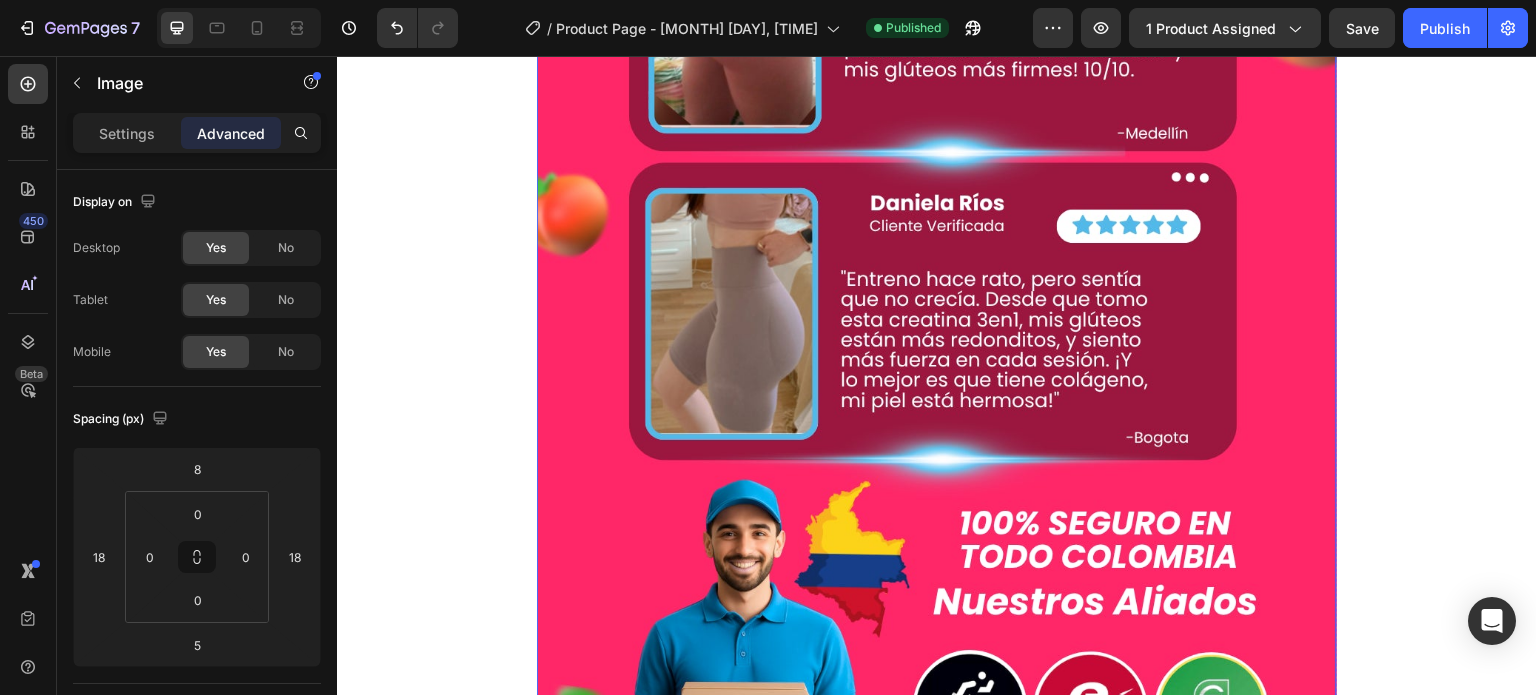 scroll, scrollTop: 12886, scrollLeft: 0, axis: vertical 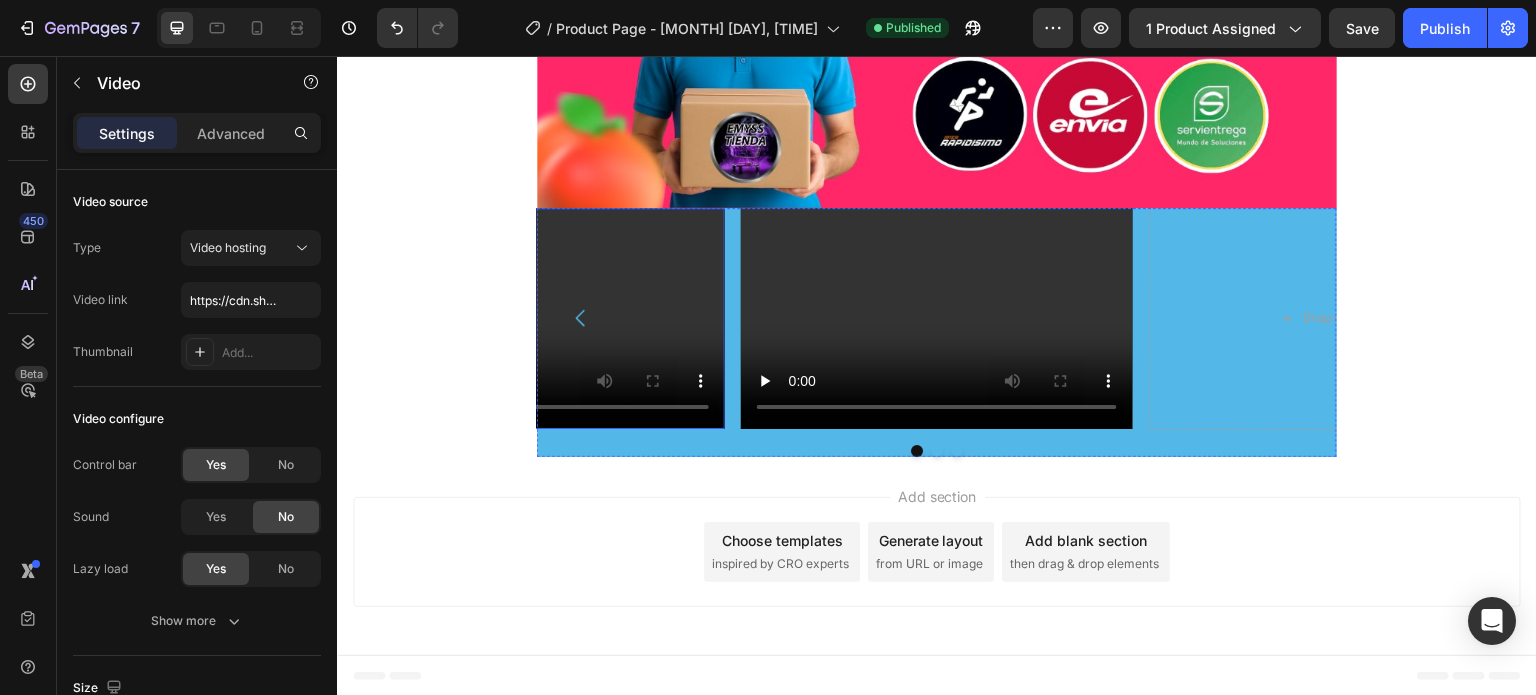 click at bounding box center (529, 318) 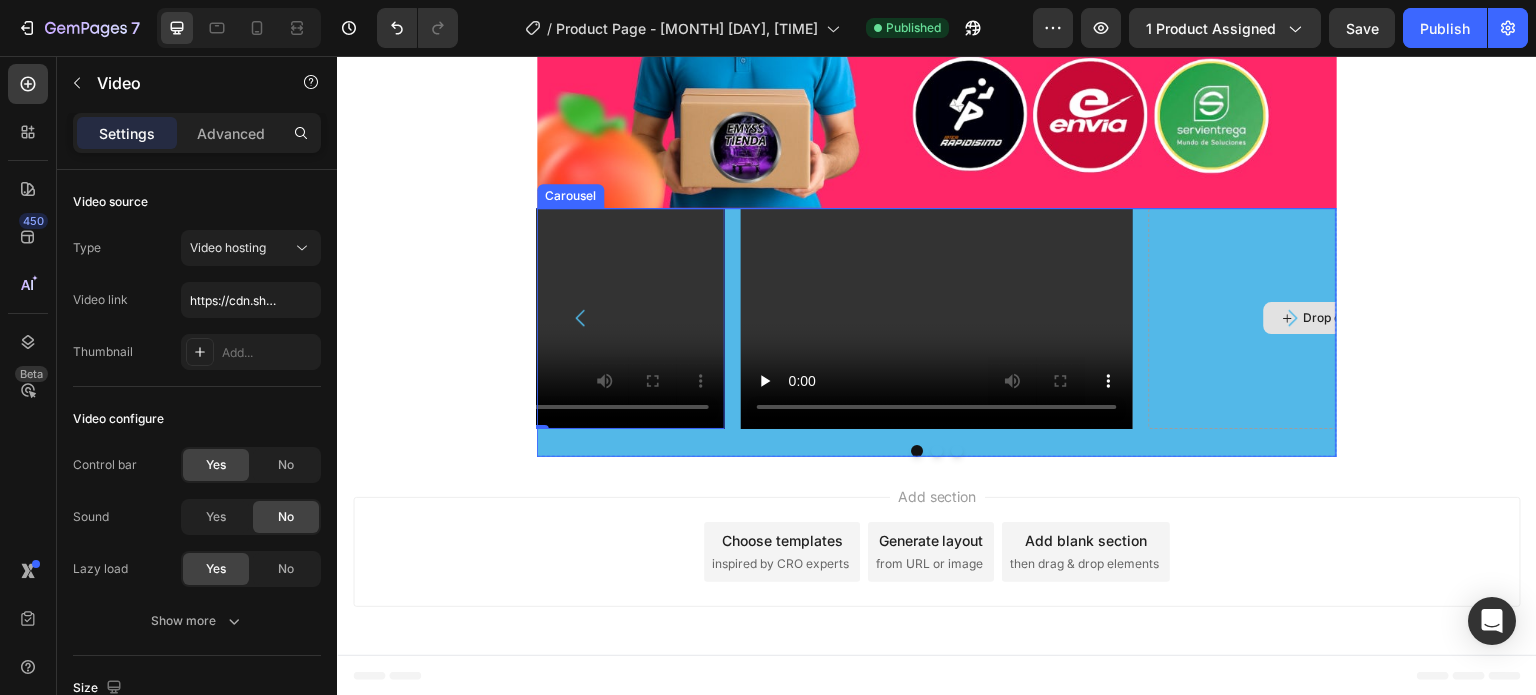 click on "Drop element here" at bounding box center (1345, 318) 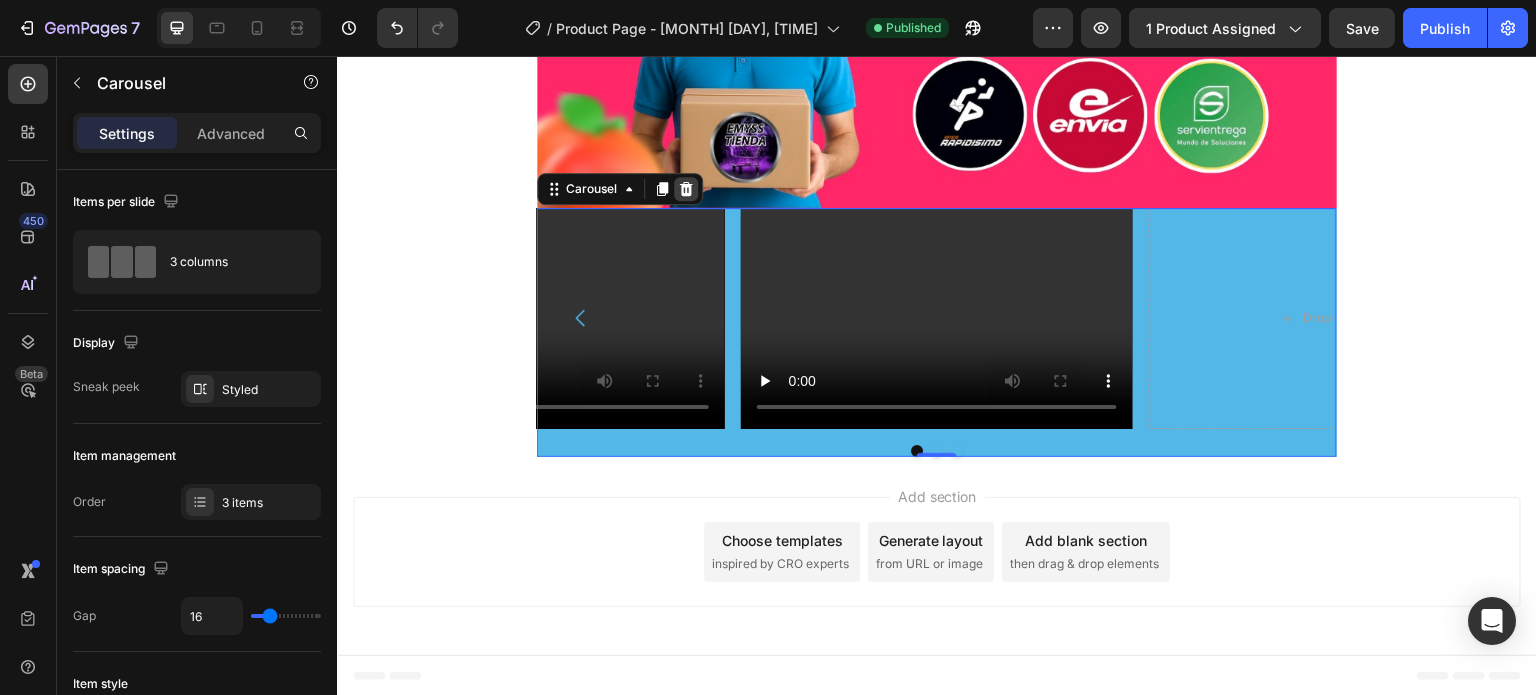 click 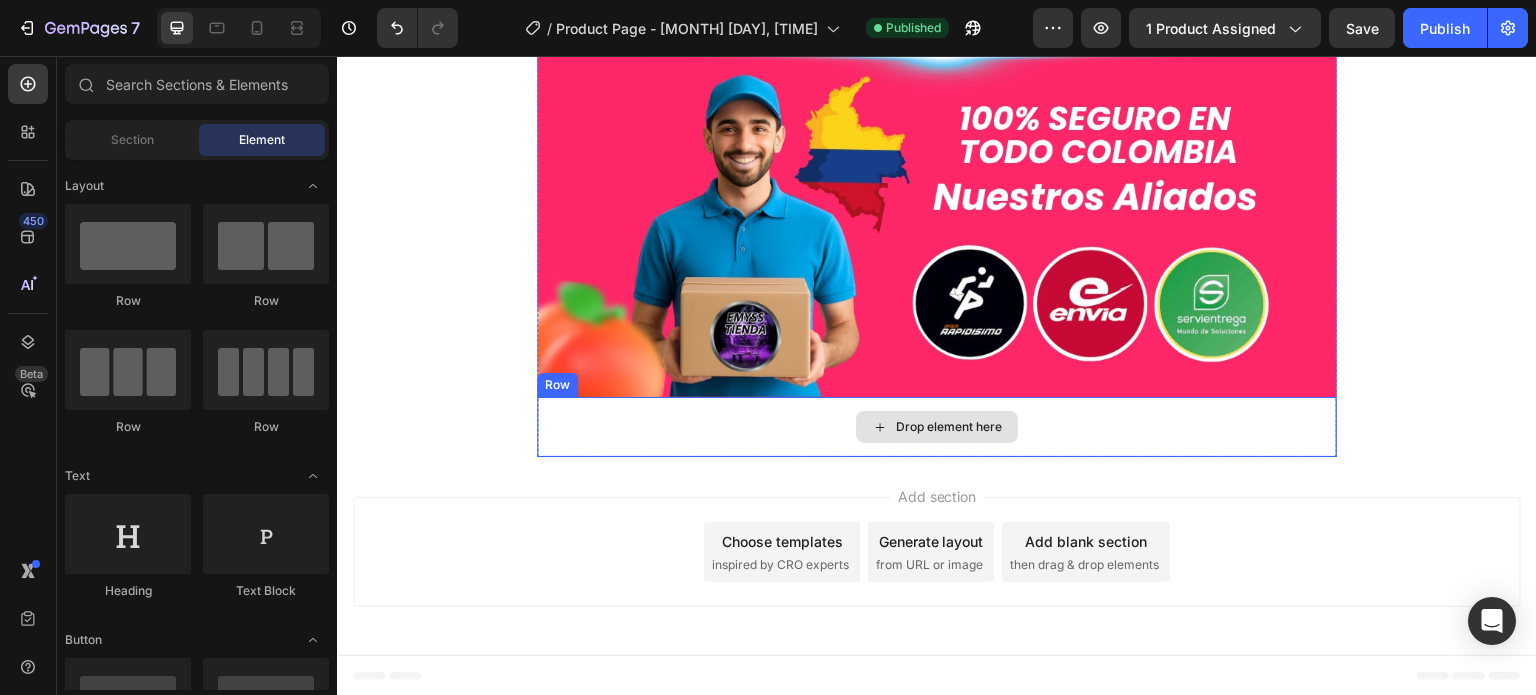 click on "Drop element here" at bounding box center [937, 427] 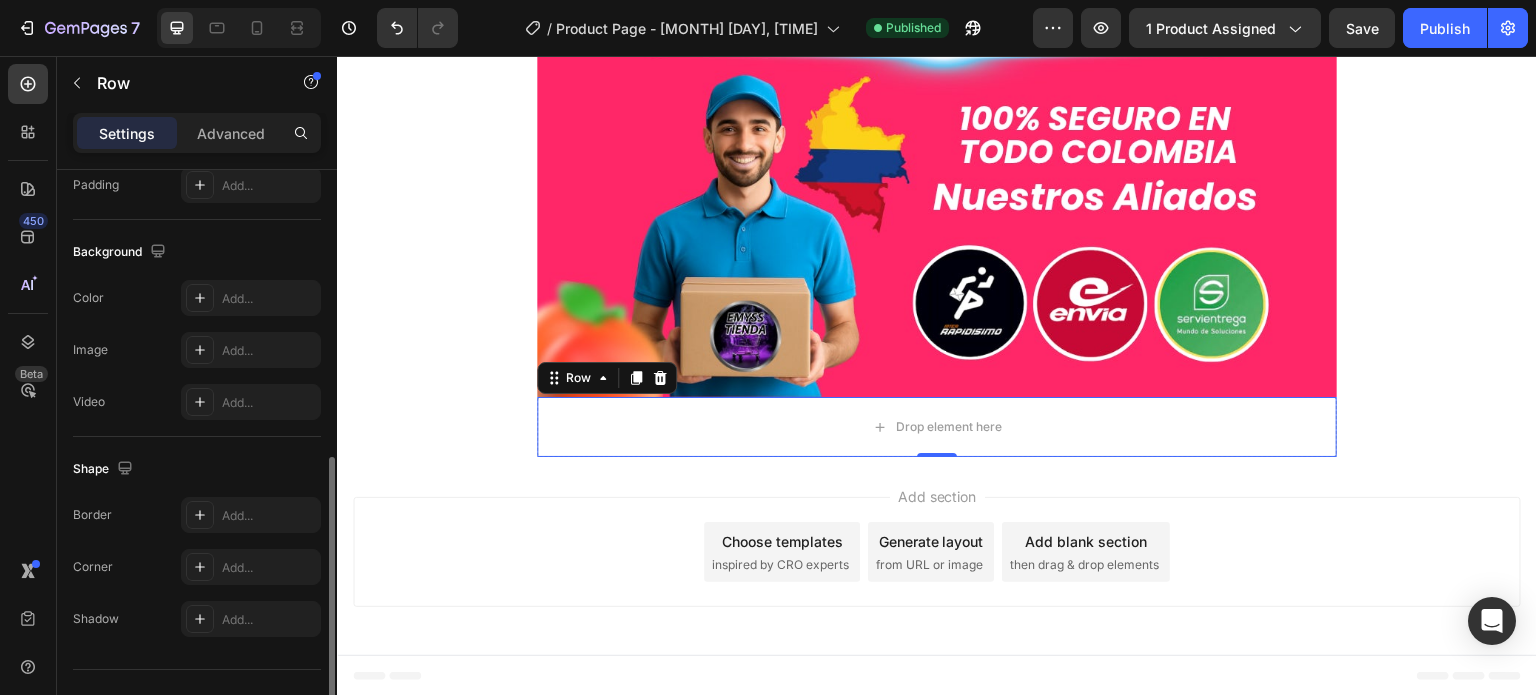 scroll, scrollTop: 636, scrollLeft: 0, axis: vertical 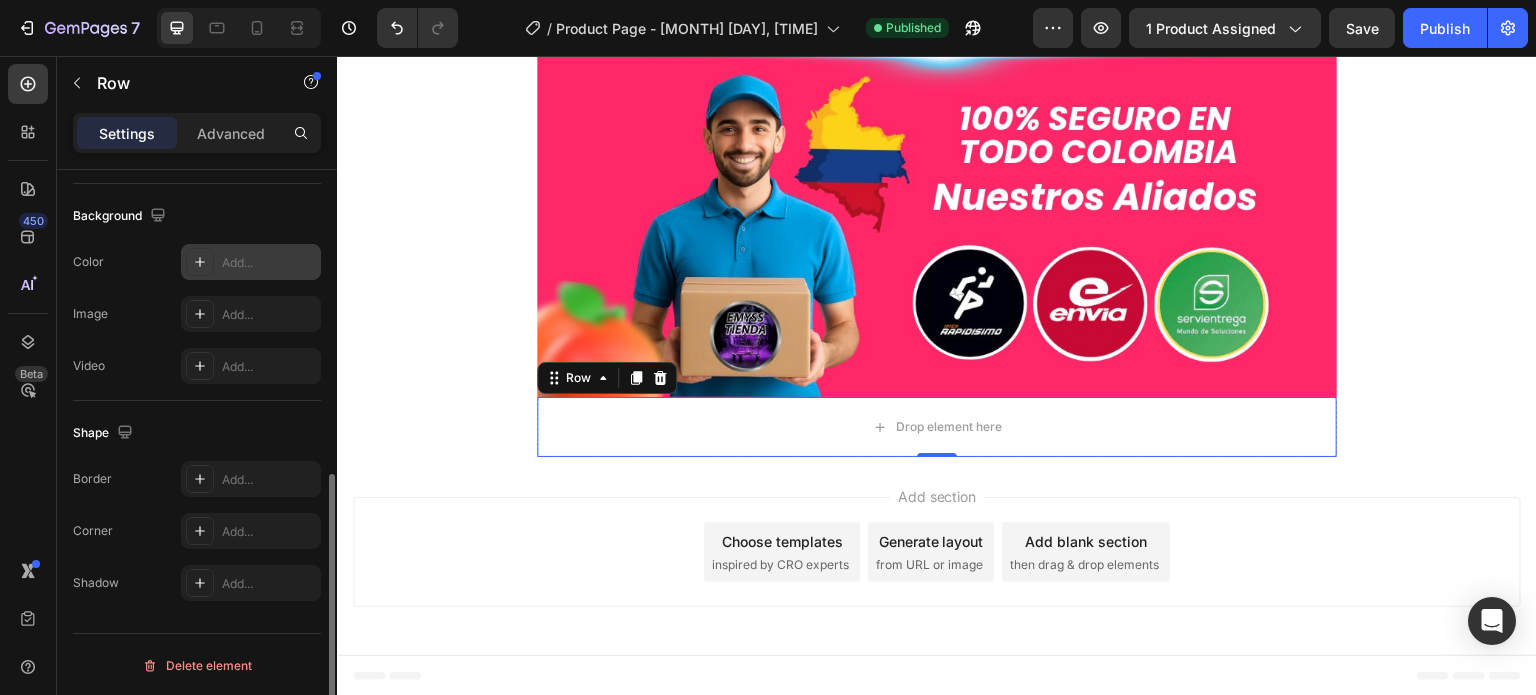 click on "Add..." at bounding box center [251, 262] 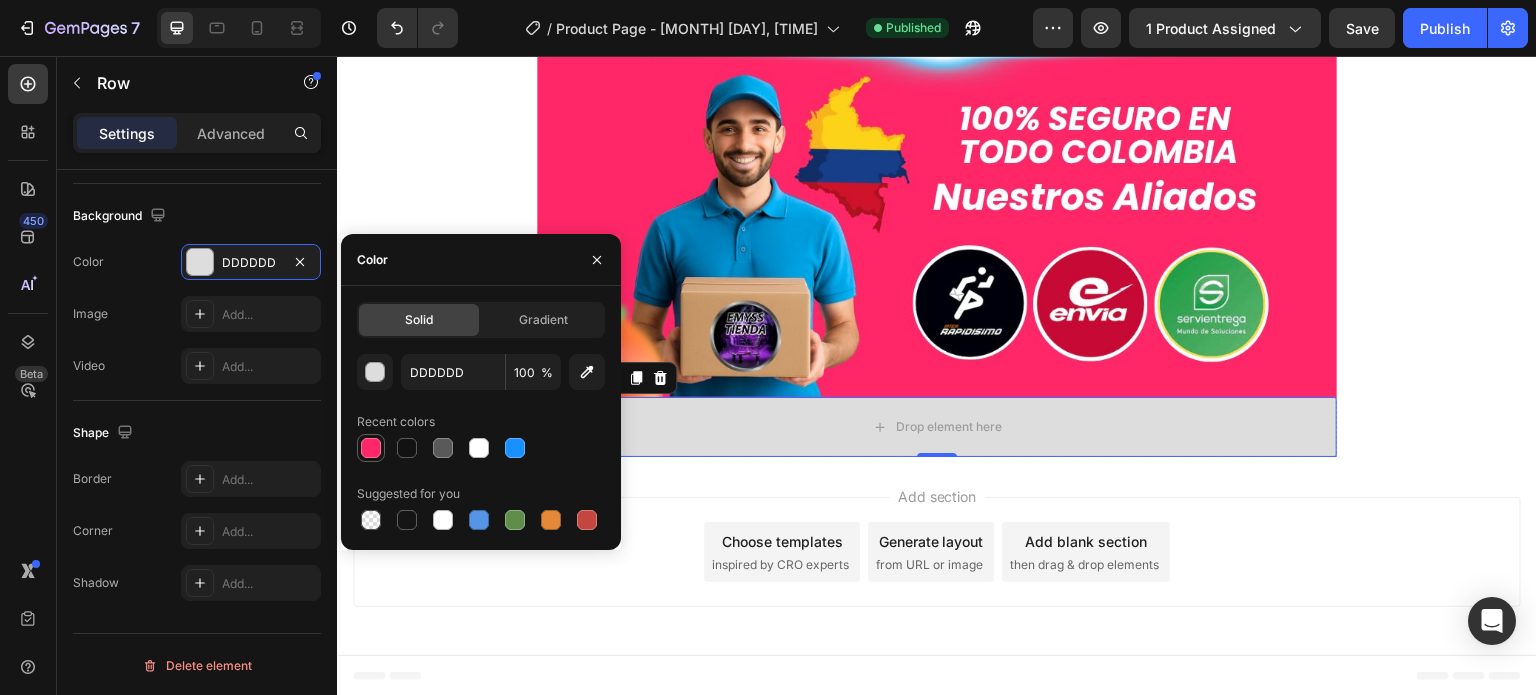 click at bounding box center (371, 448) 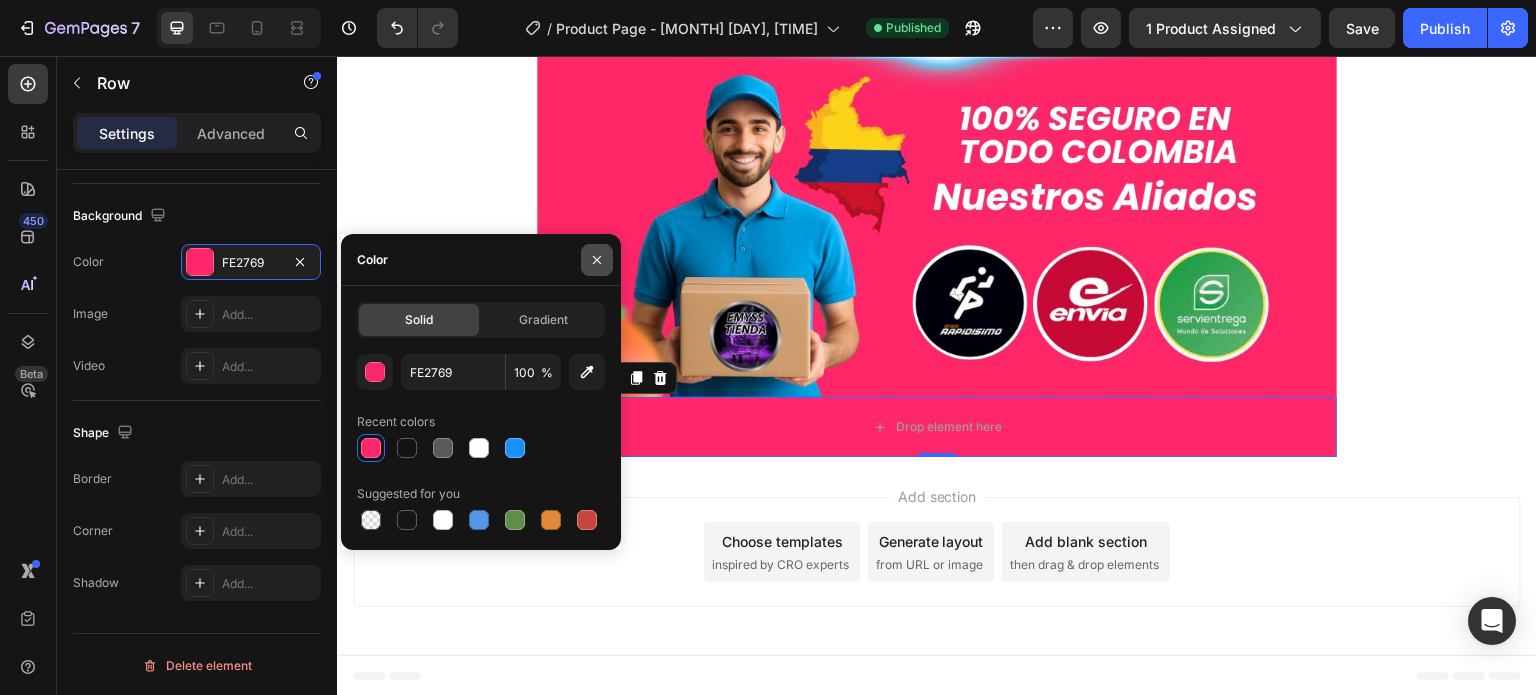 click 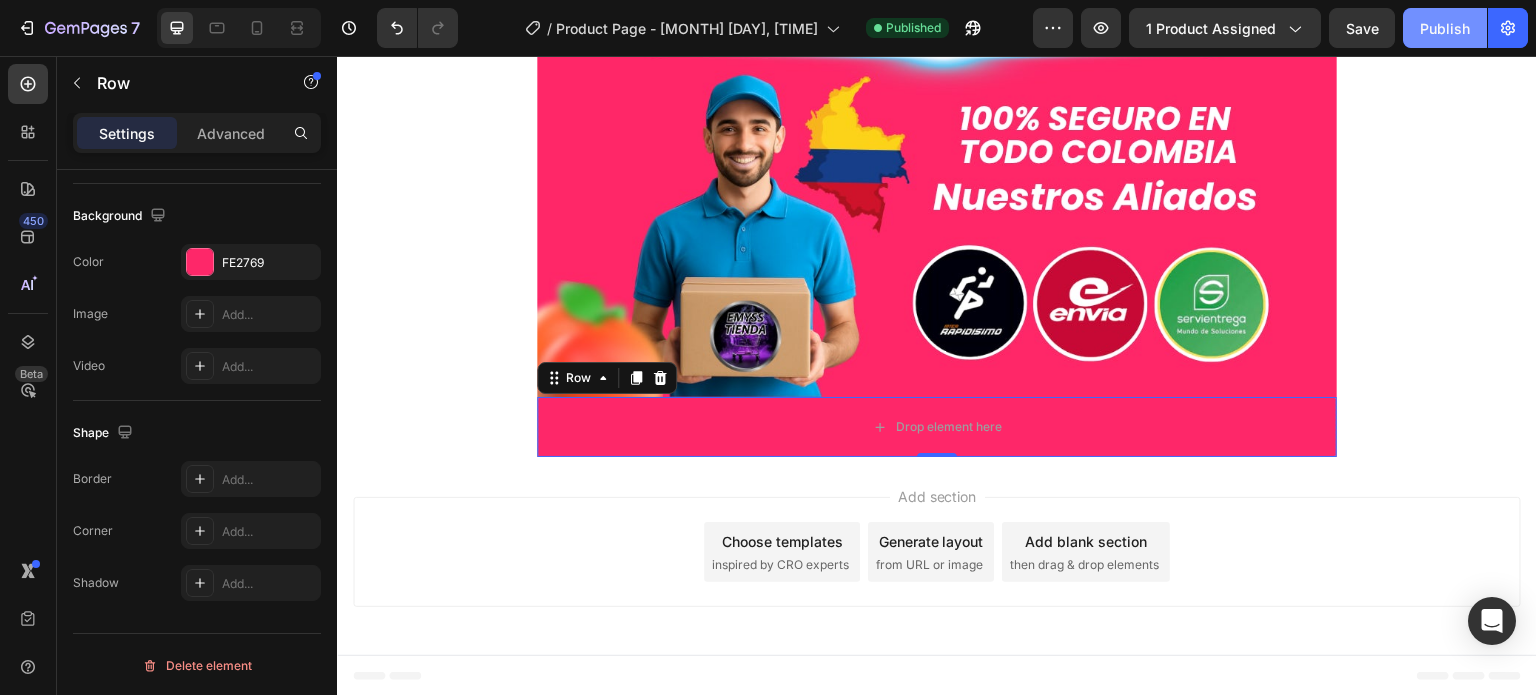 click on "Publish" at bounding box center (1445, 28) 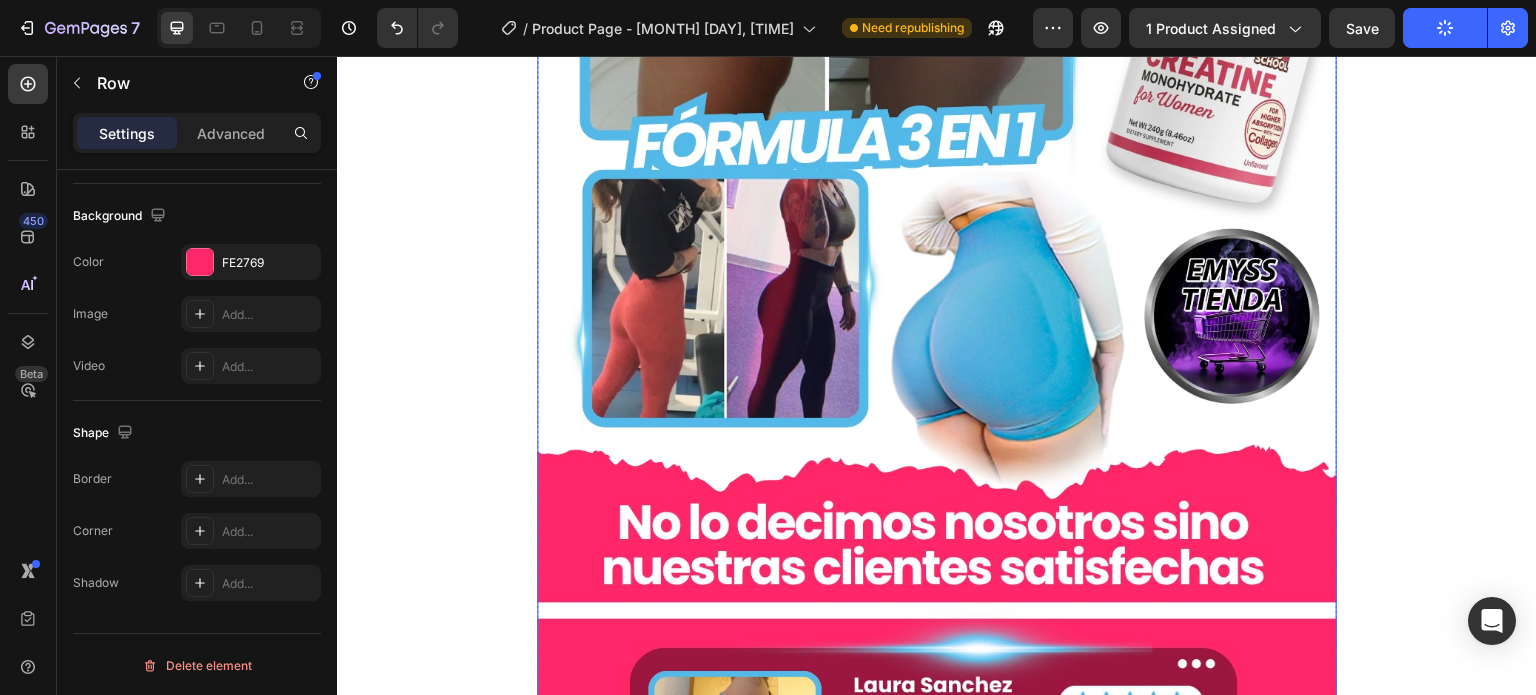 scroll, scrollTop: 9264, scrollLeft: 0, axis: vertical 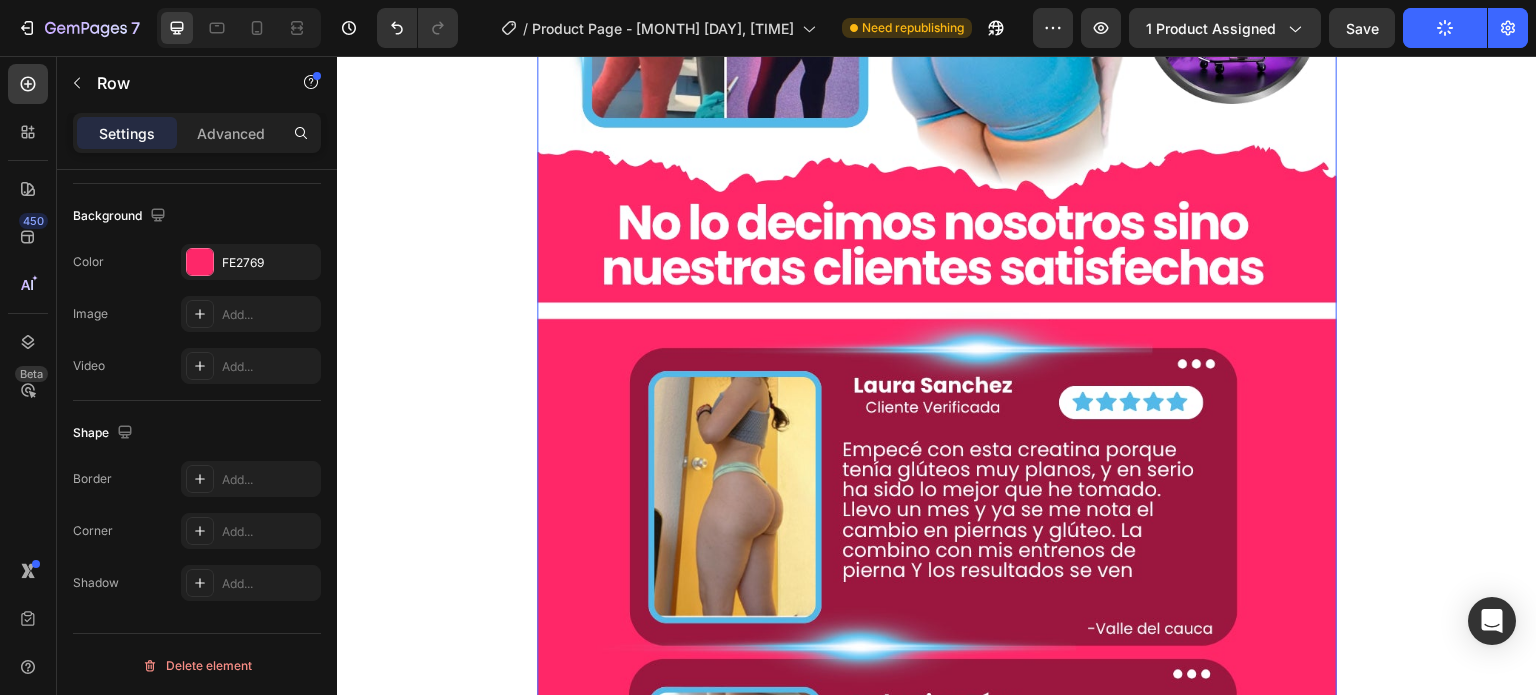 click at bounding box center (937, 497) 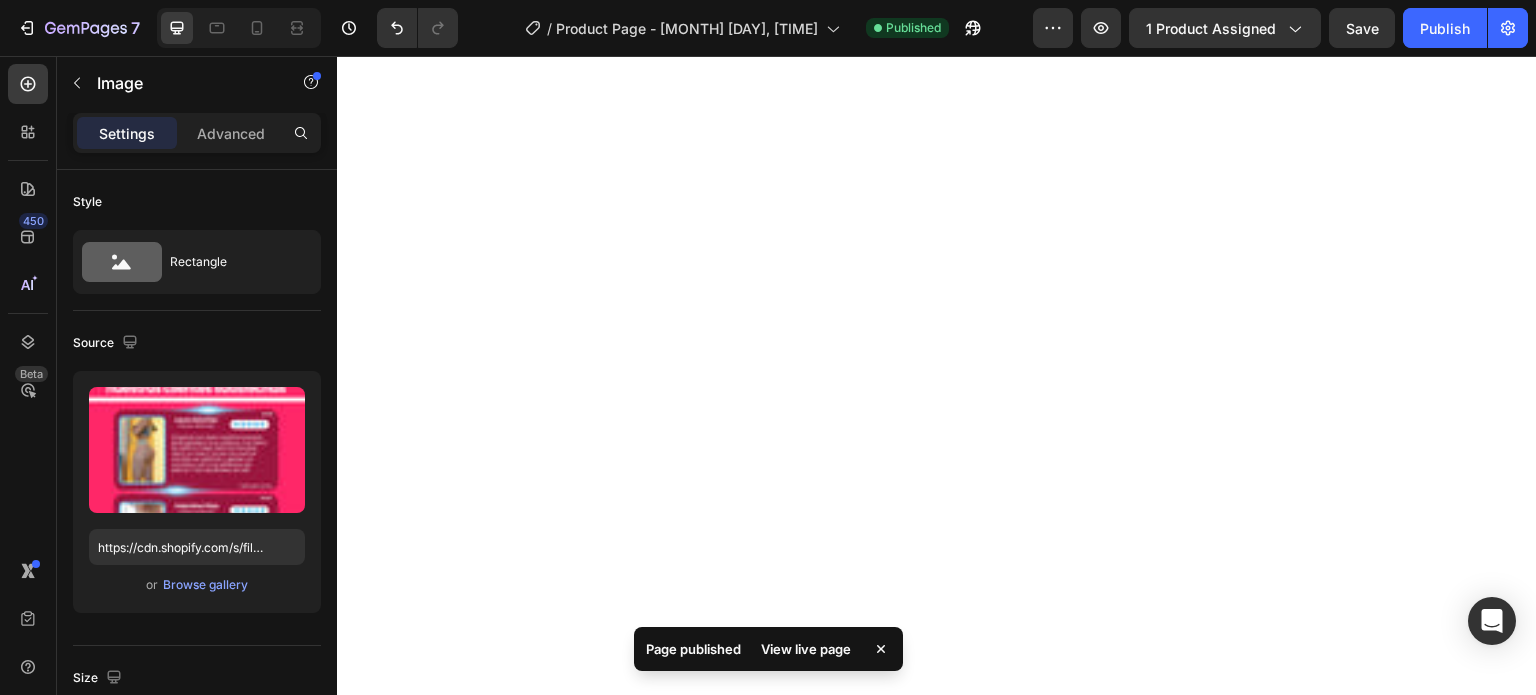 scroll, scrollTop: 5132, scrollLeft: 0, axis: vertical 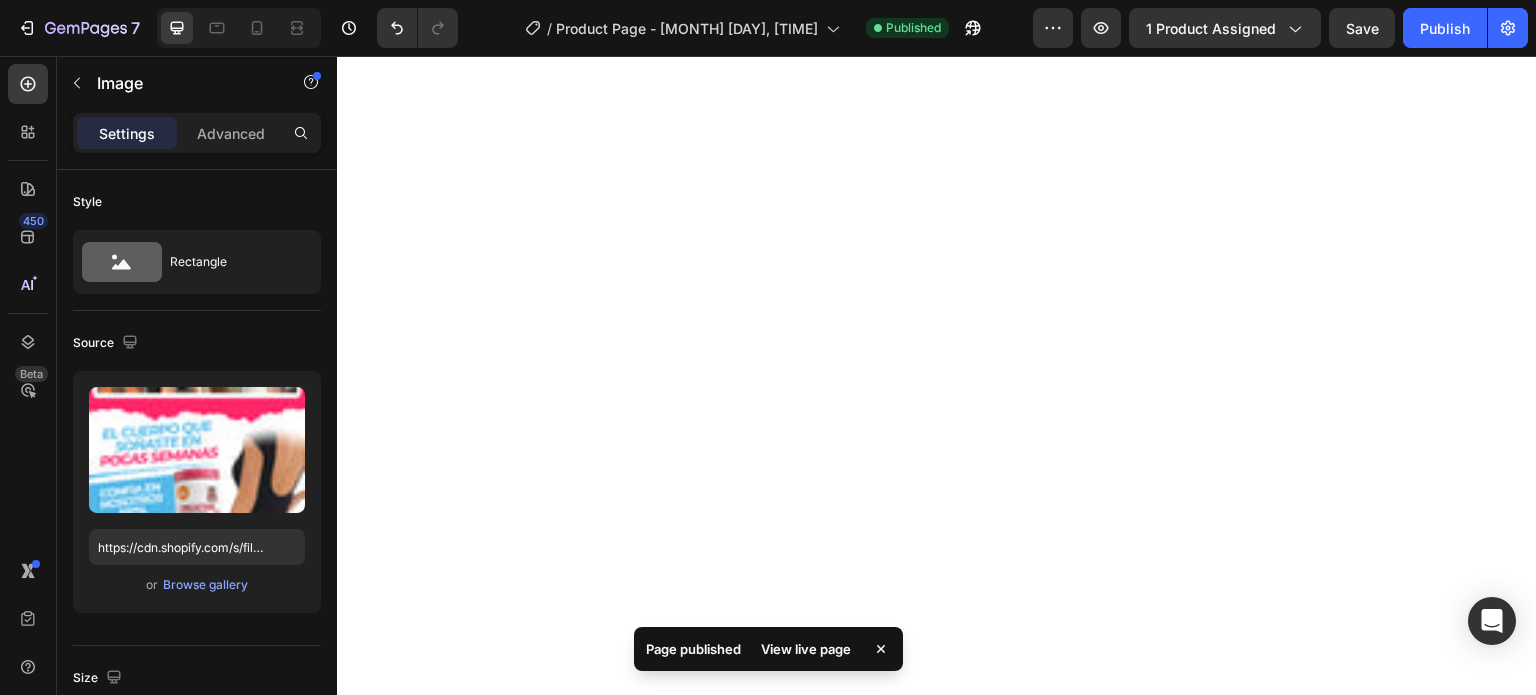 click at bounding box center [937, -1429] 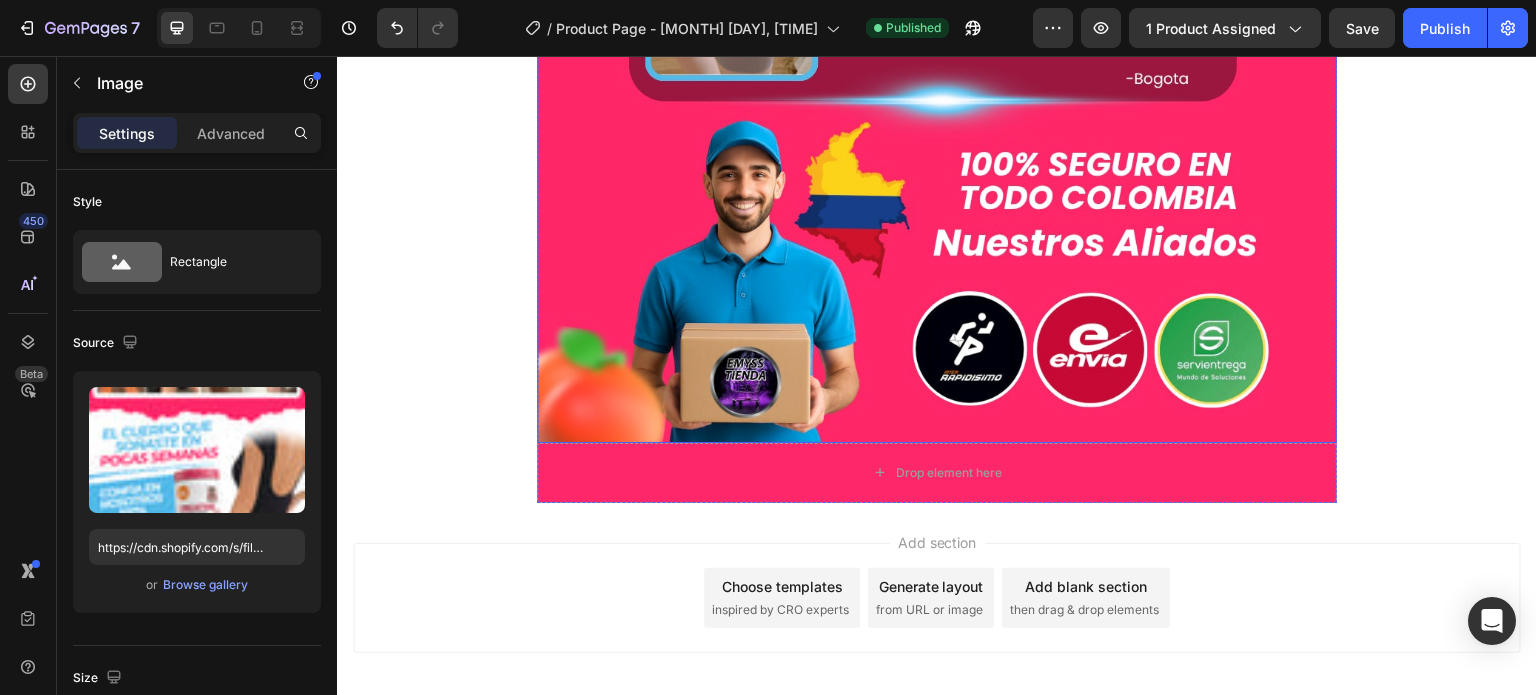 scroll, scrollTop: 5482, scrollLeft: 0, axis: vertical 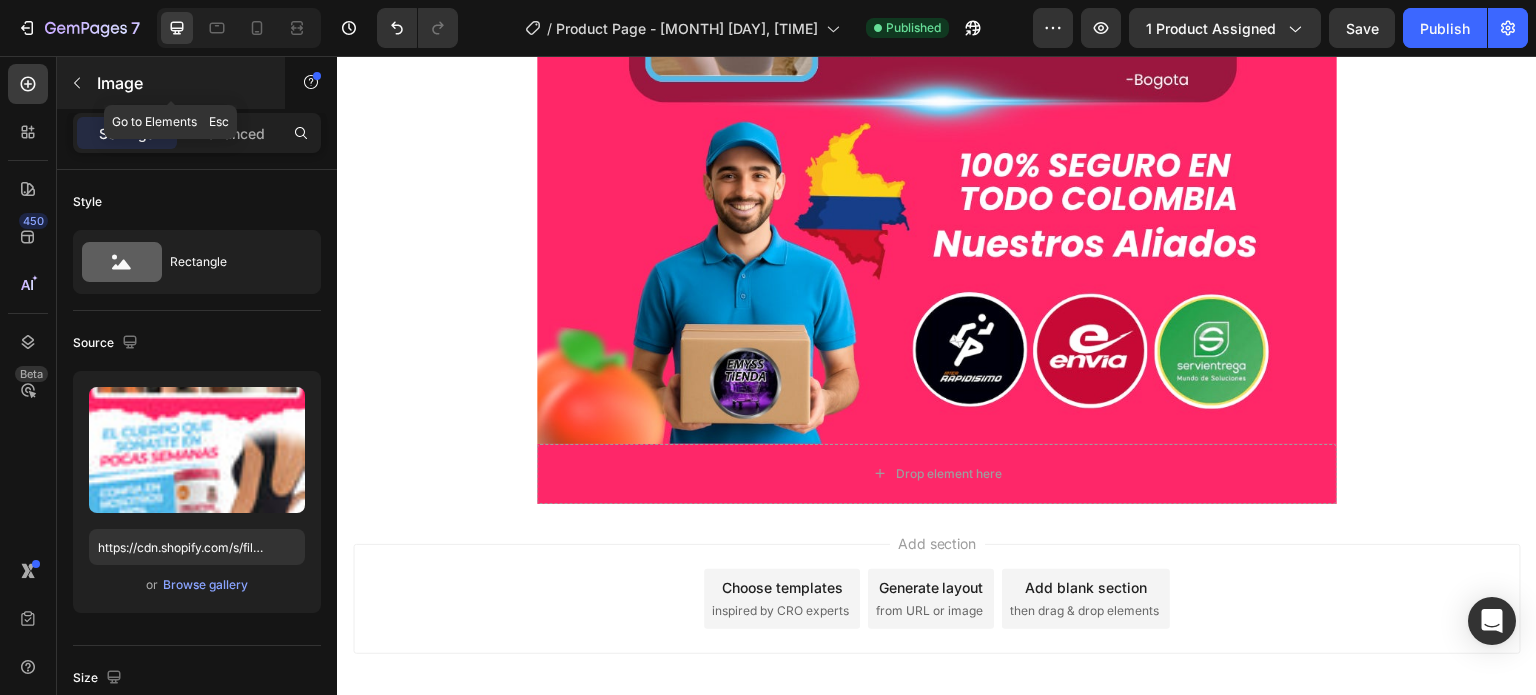 click 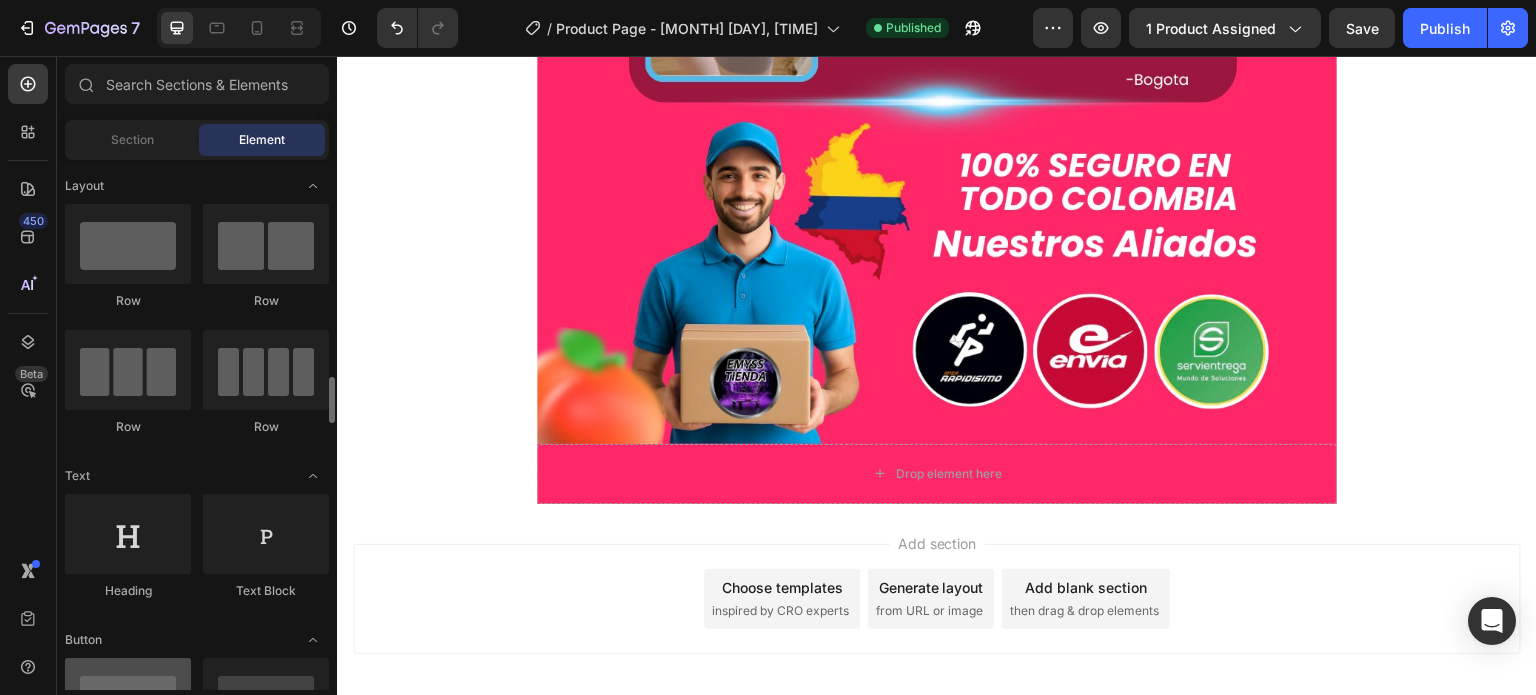 scroll, scrollTop: 0, scrollLeft: 0, axis: both 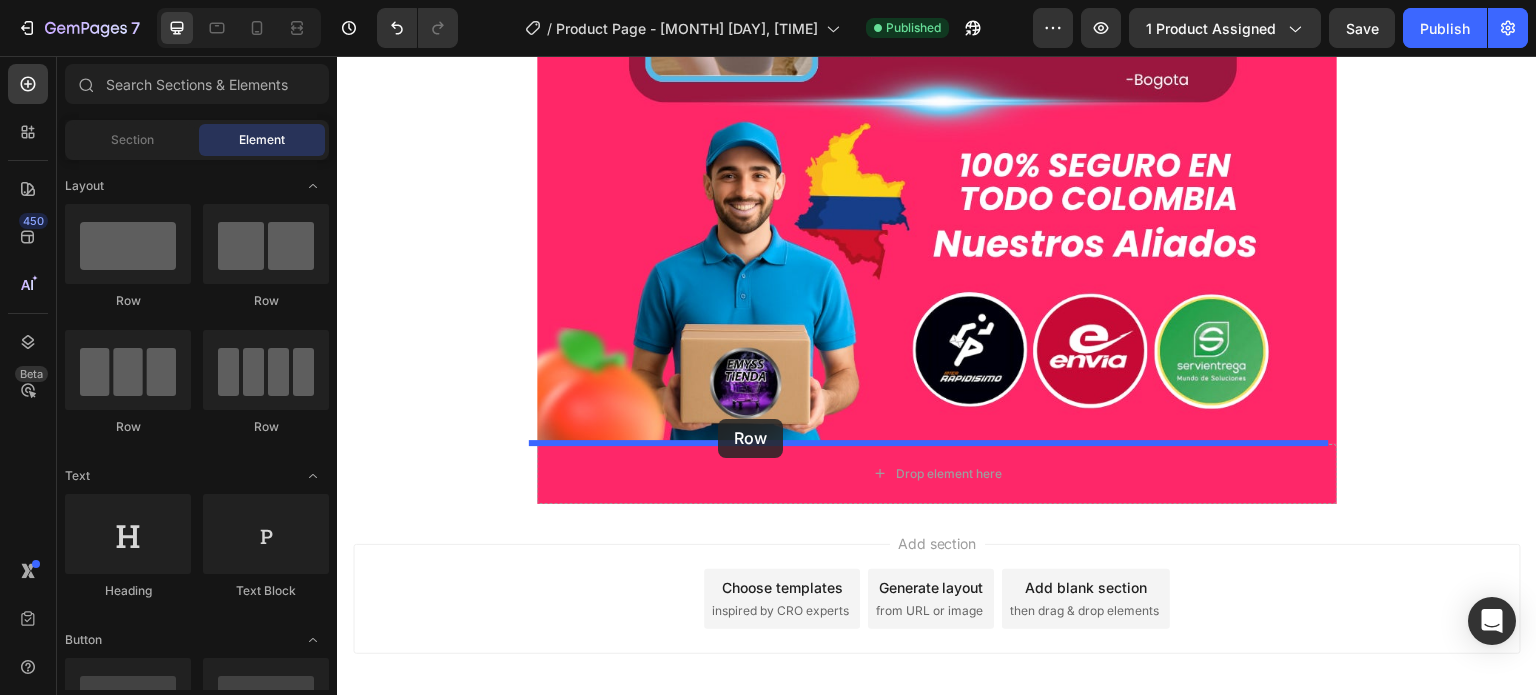 drag, startPoint x: 442, startPoint y: 289, endPoint x: 718, endPoint y: 419, distance: 305.0836 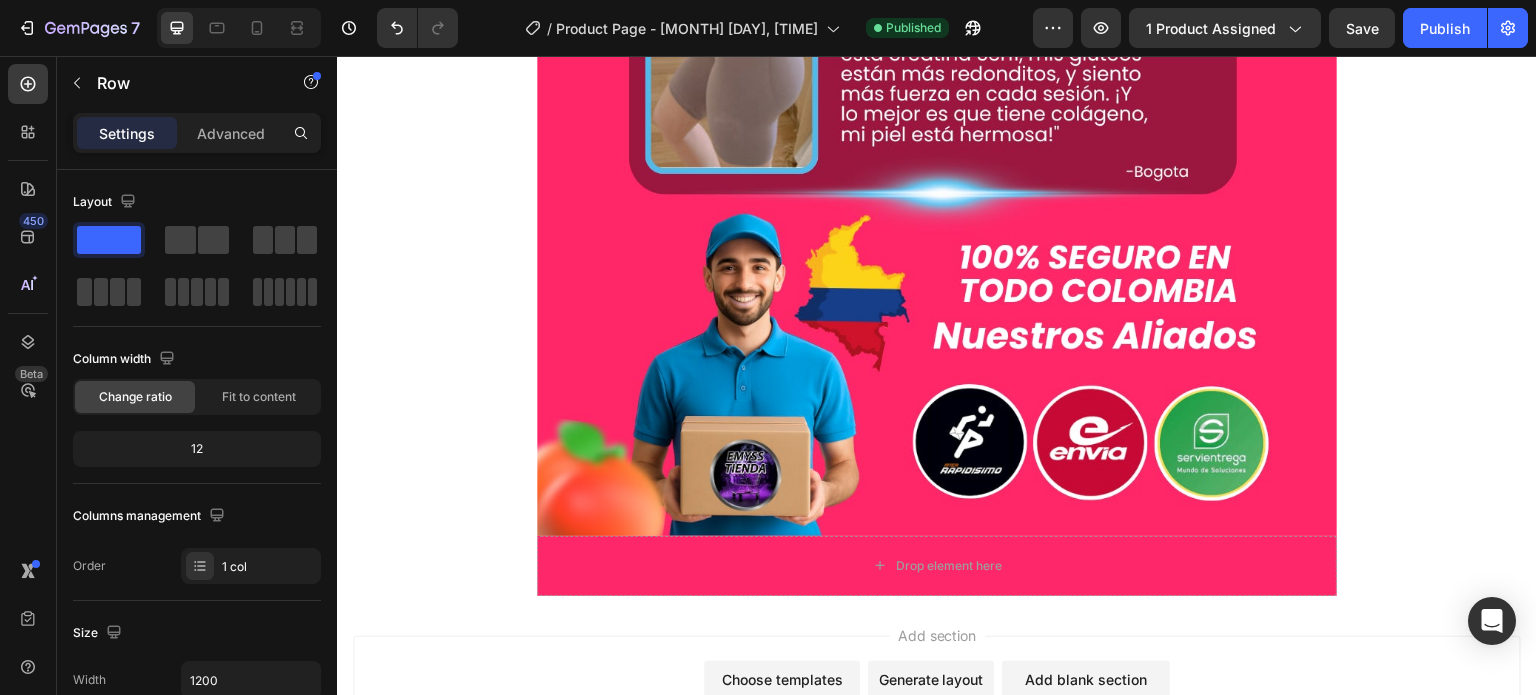 click on "Drop element here Row   0" at bounding box center [937, -1733] 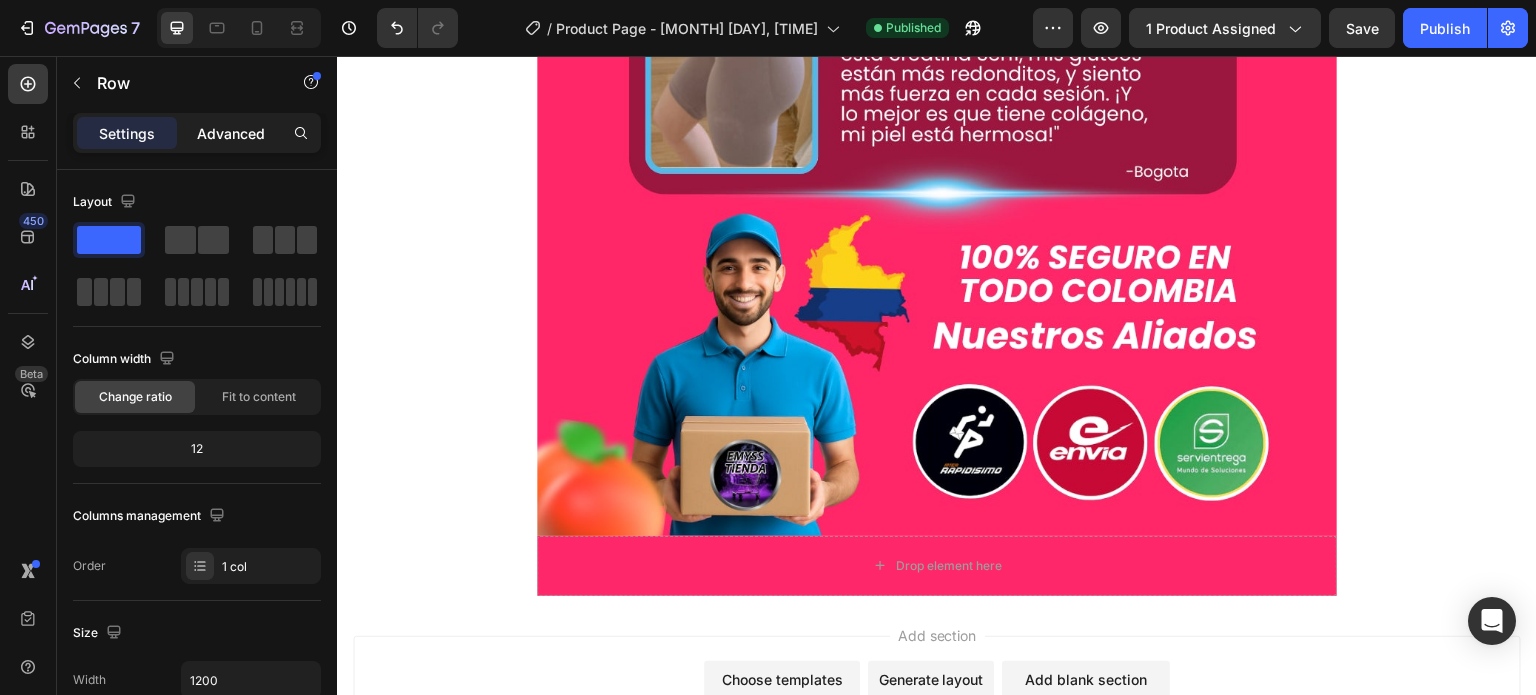 click on "Advanced" at bounding box center (231, 133) 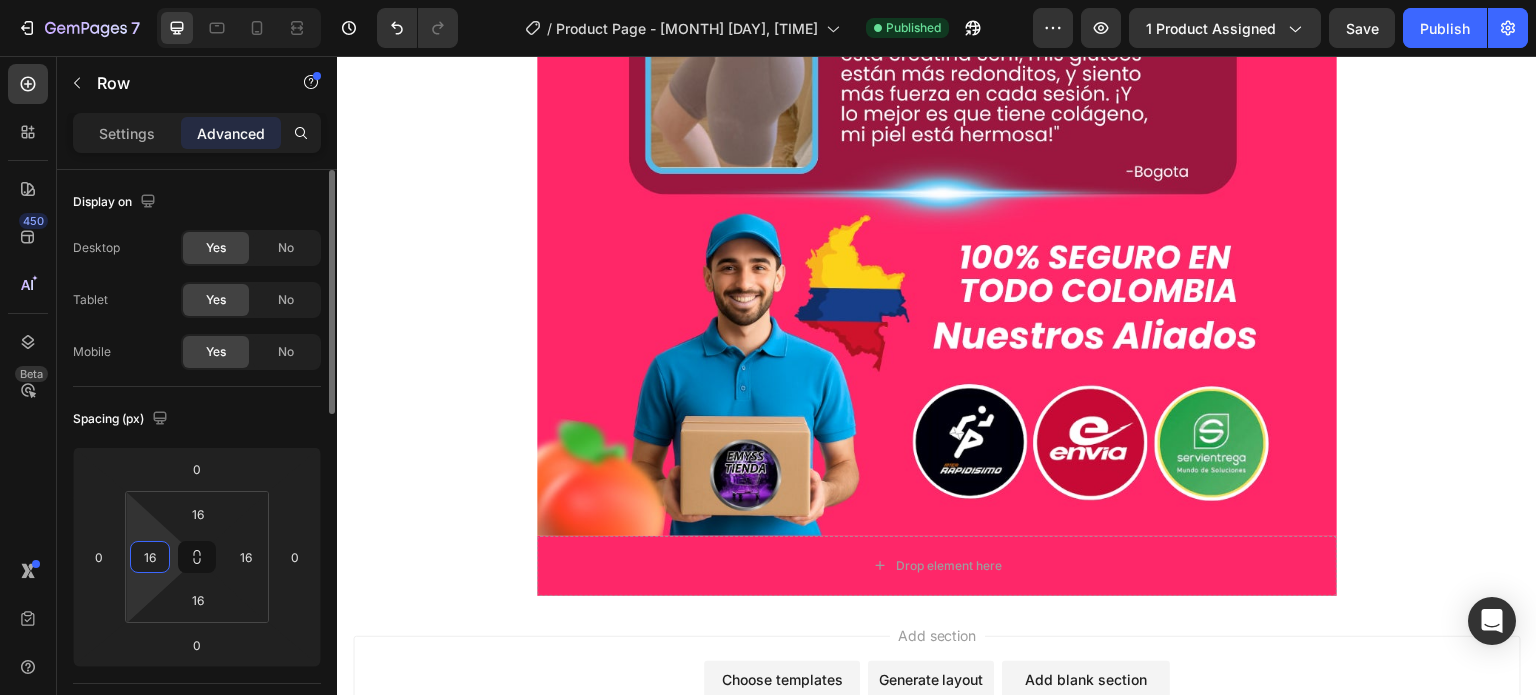 click on "16" at bounding box center [150, 557] 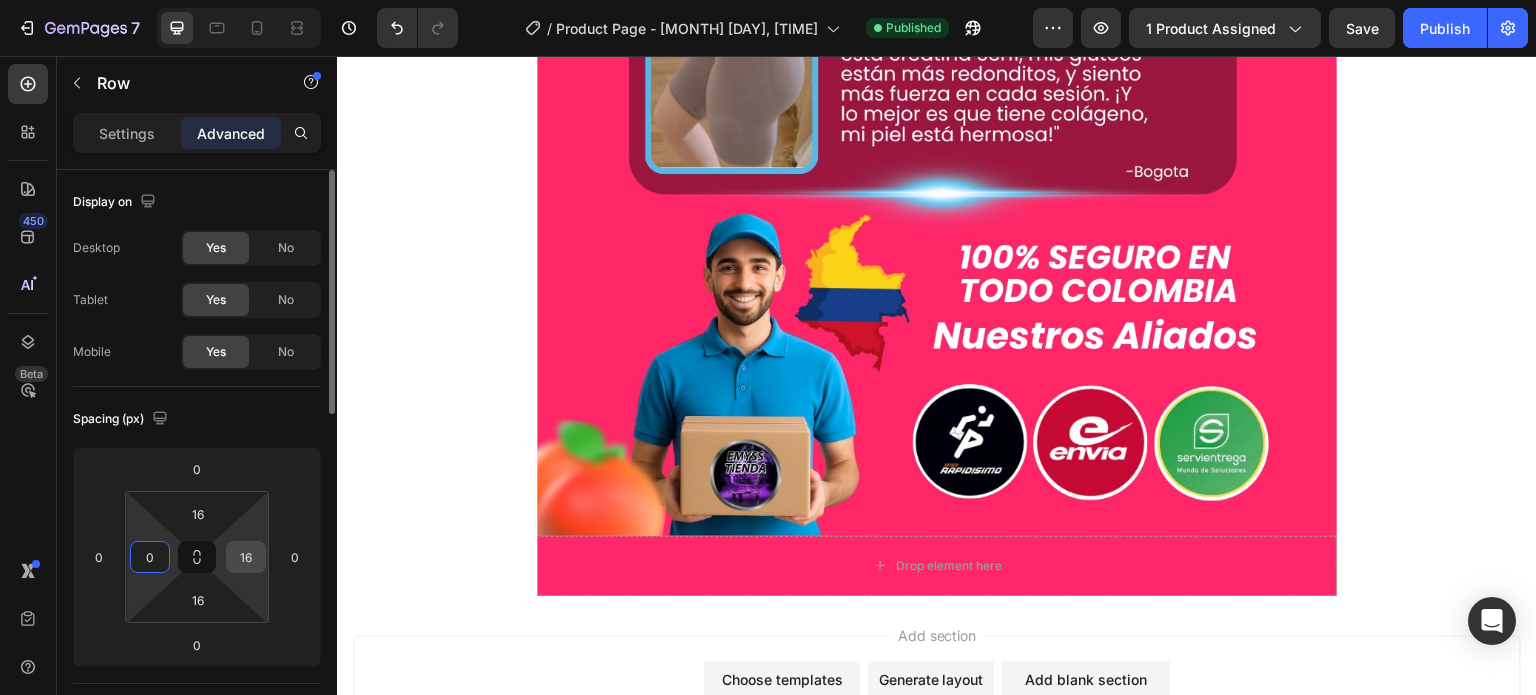 type on "0" 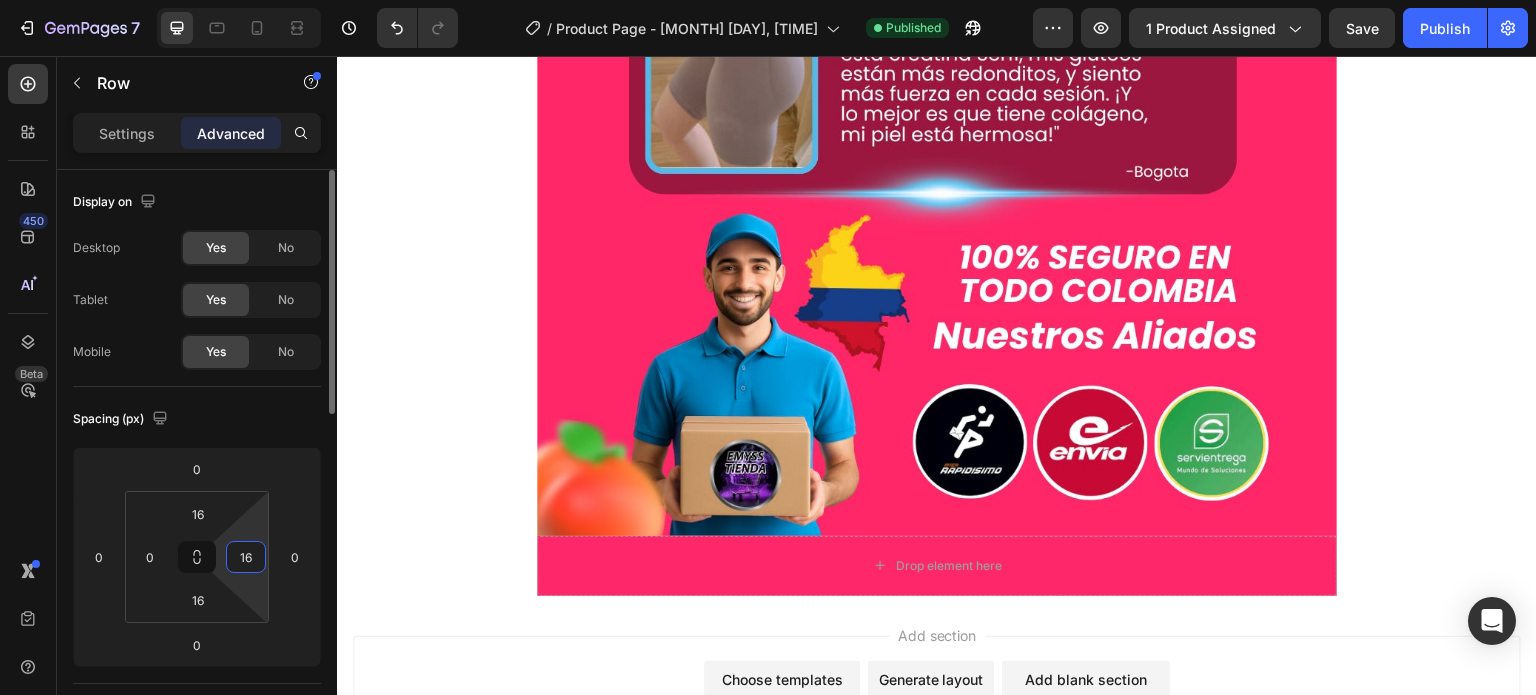 click on "16" at bounding box center [246, 557] 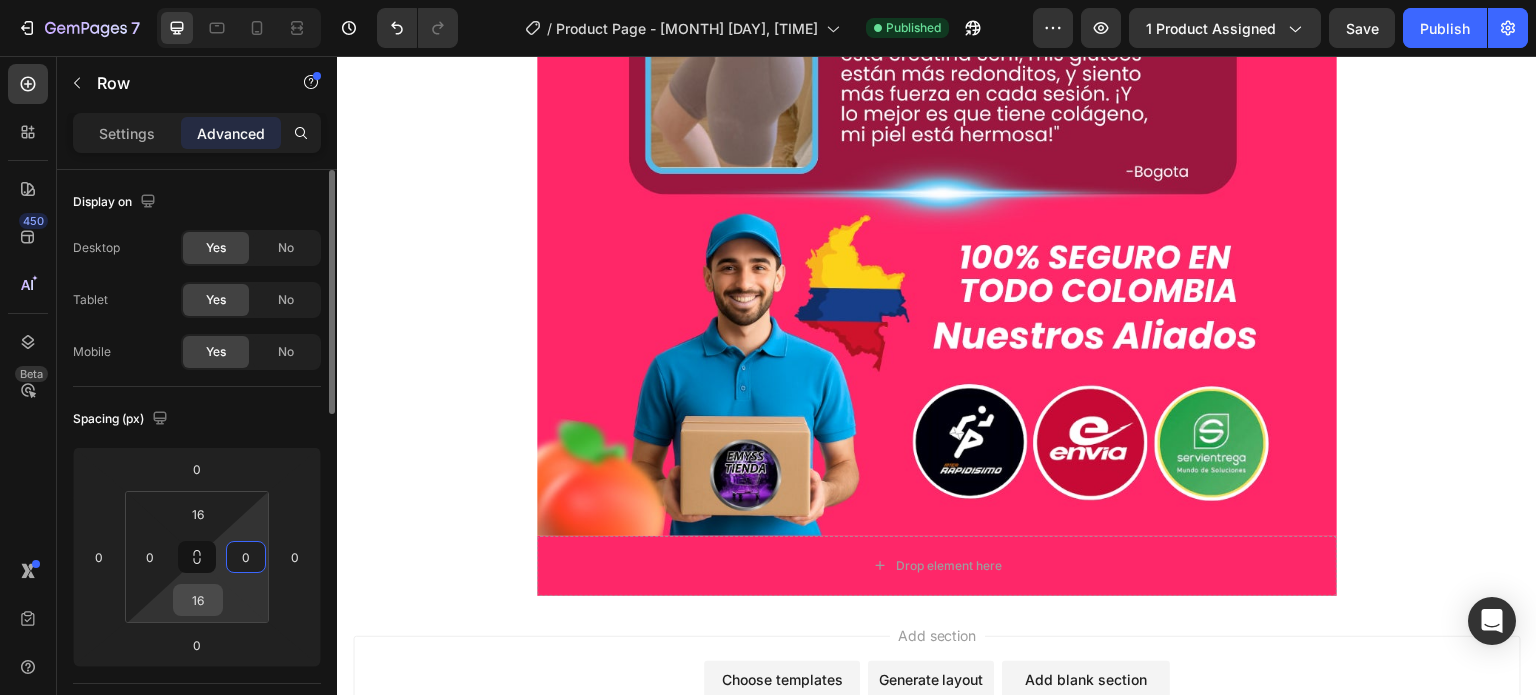type on "0" 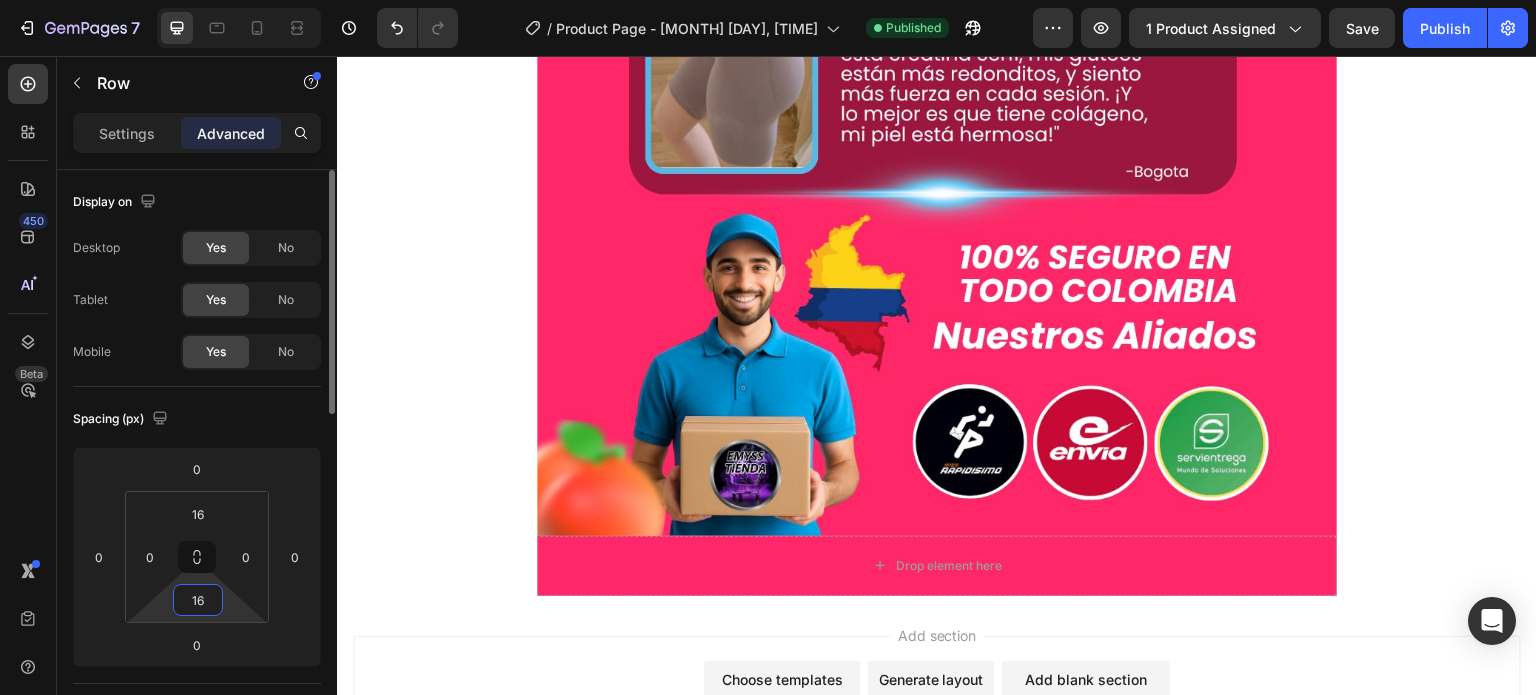 click on "16" at bounding box center [198, 600] 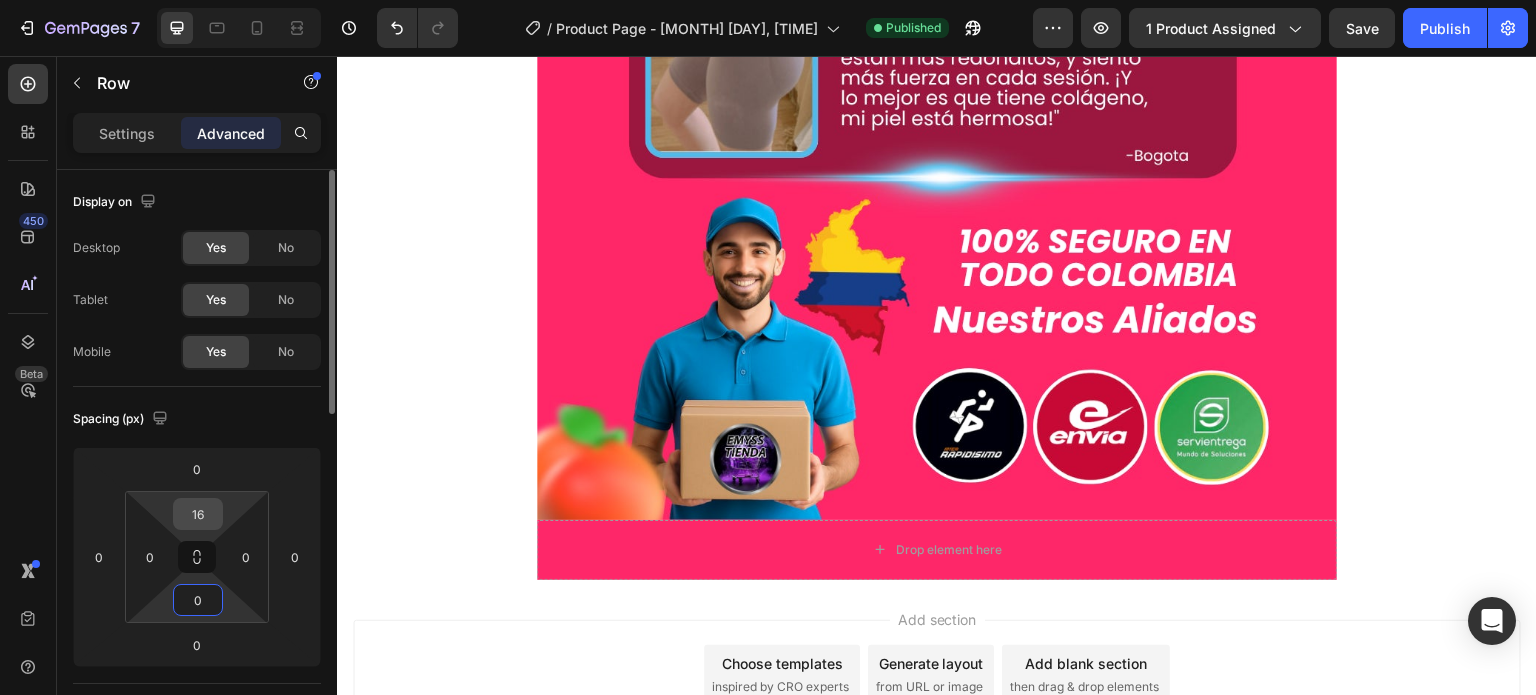 type on "0" 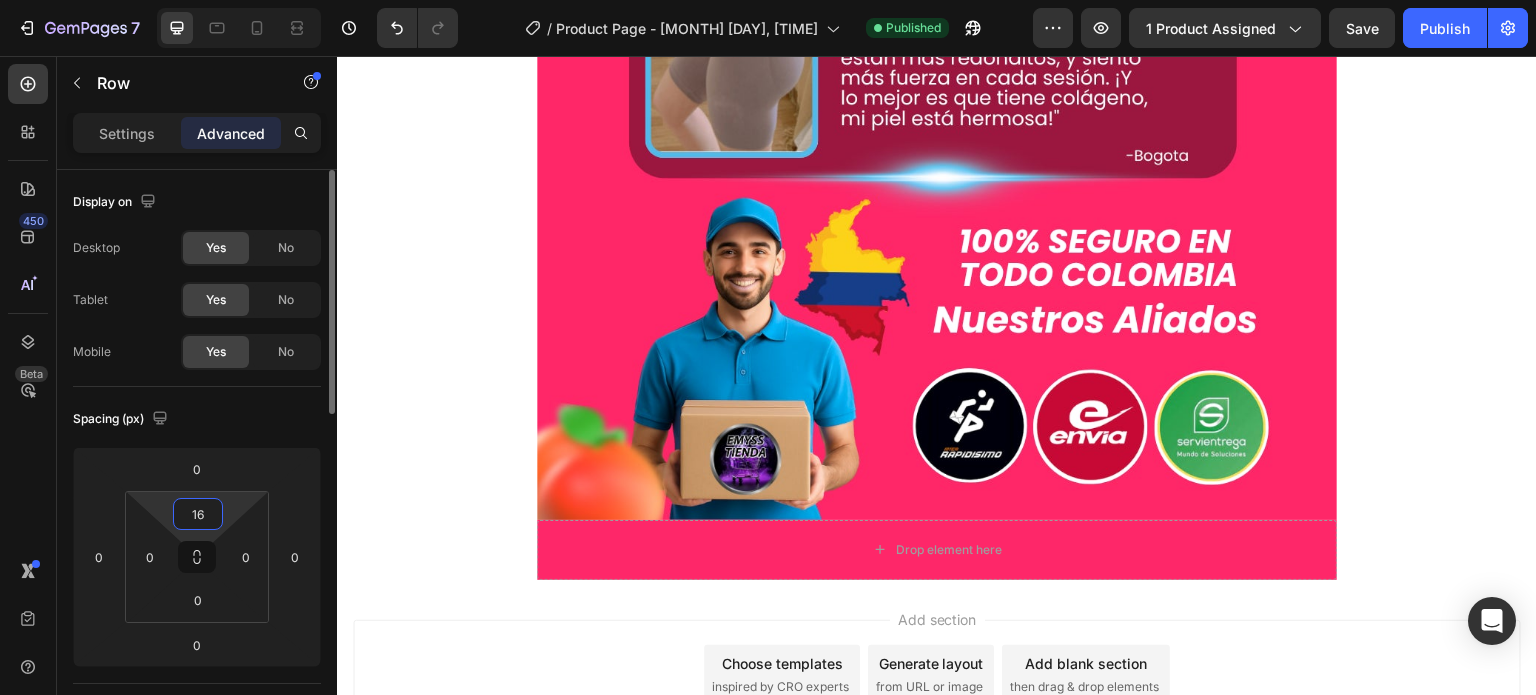 click on "16" at bounding box center (198, 514) 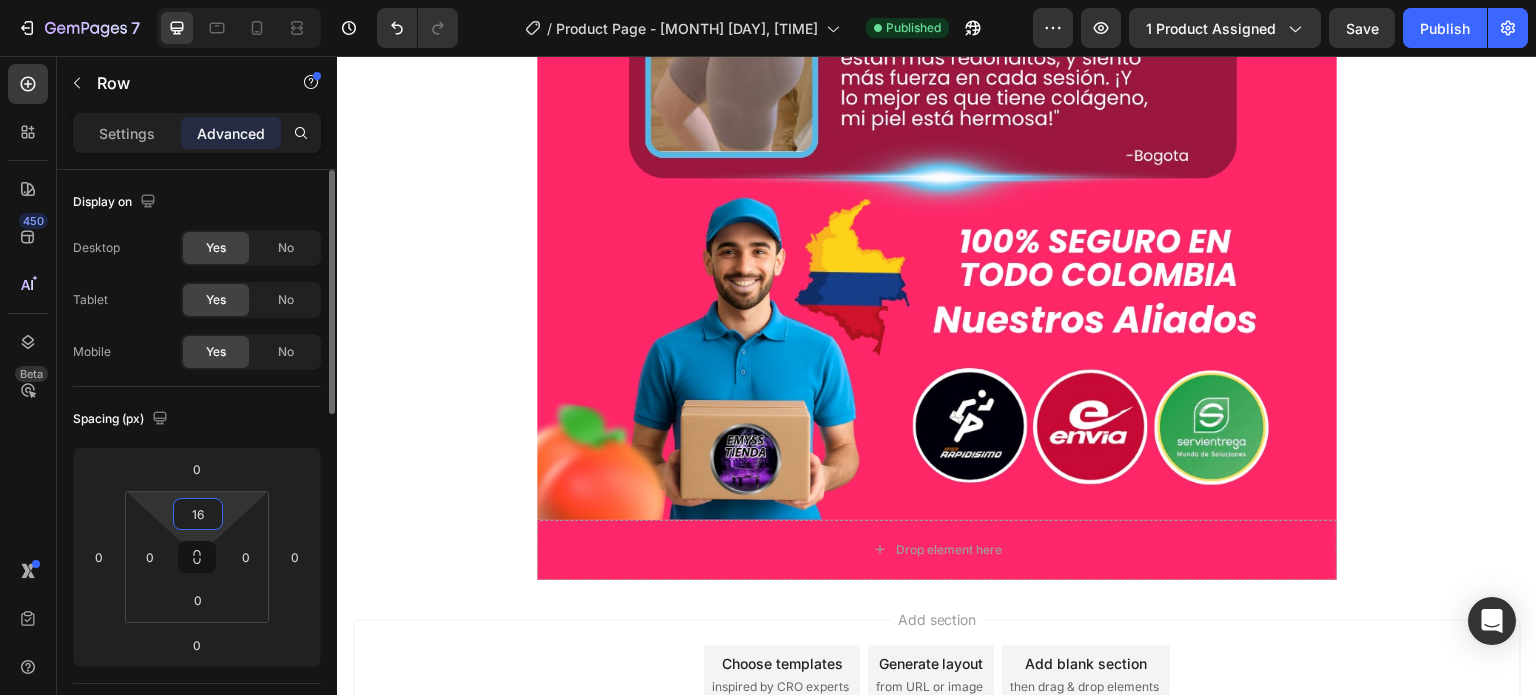 type on "0" 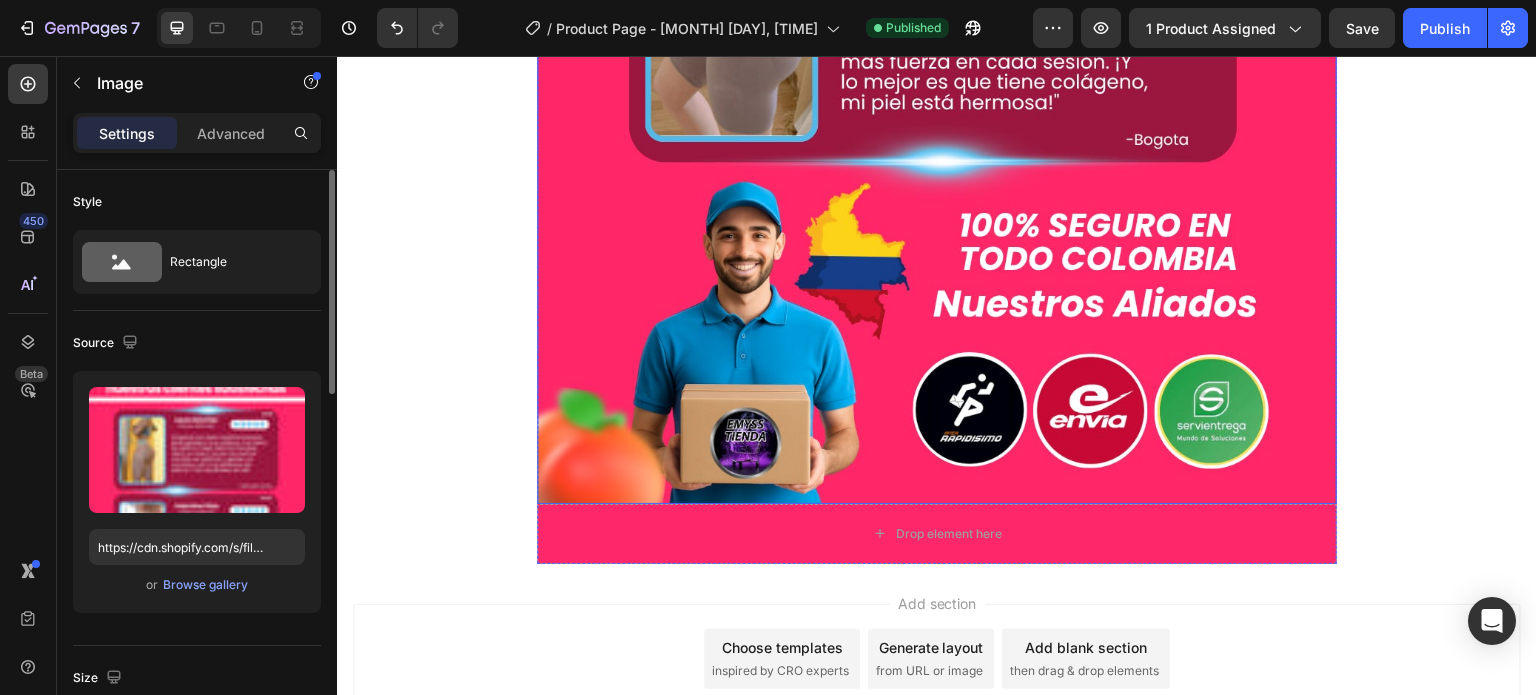 click at bounding box center [937, -608] 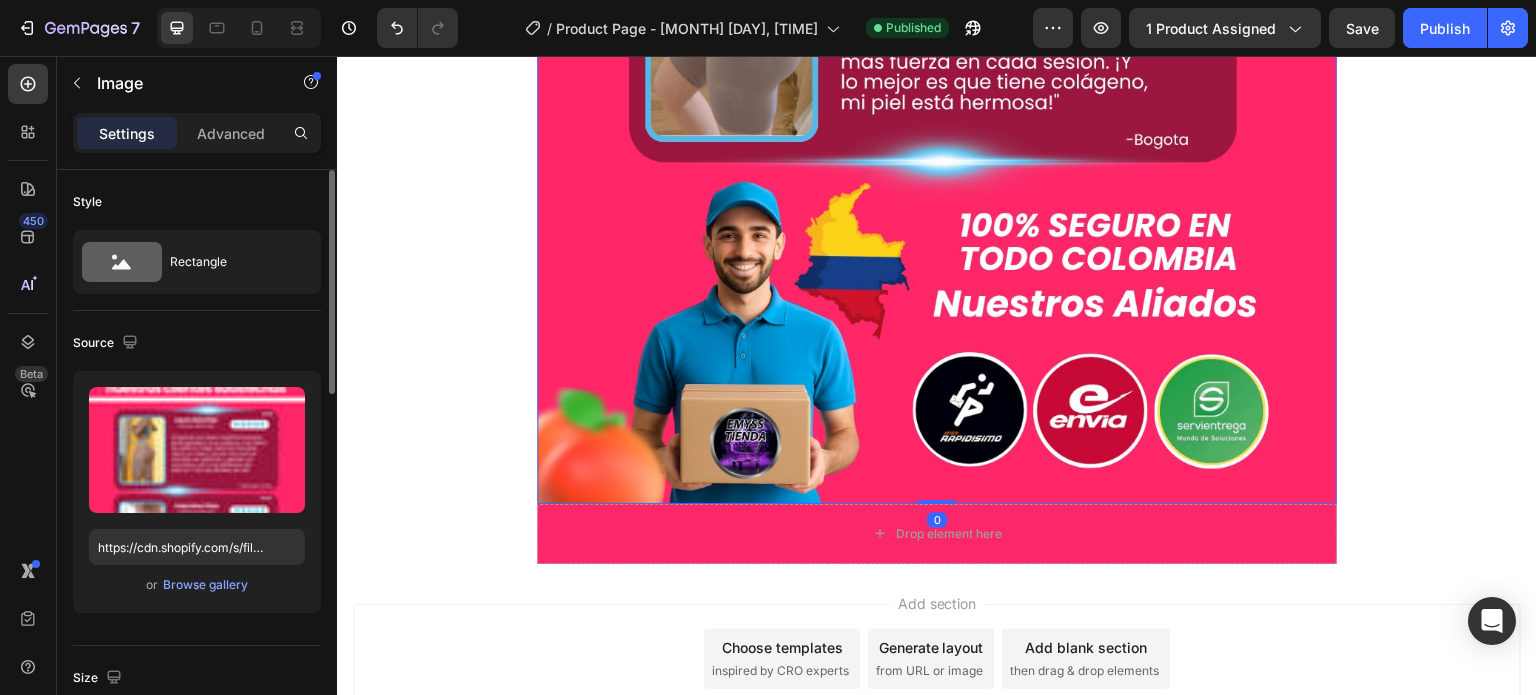 click on "Drop element here" at bounding box center [937, -1749] 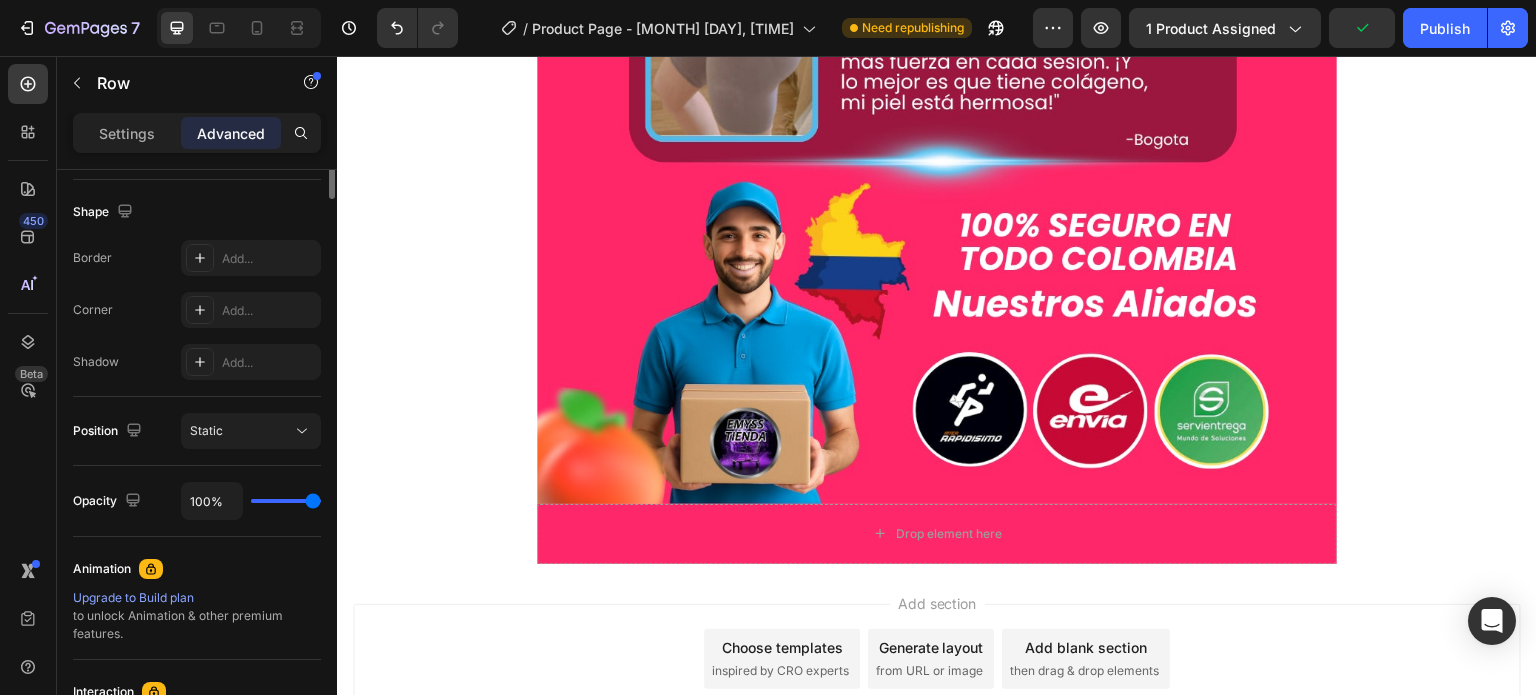 scroll, scrollTop: 204, scrollLeft: 0, axis: vertical 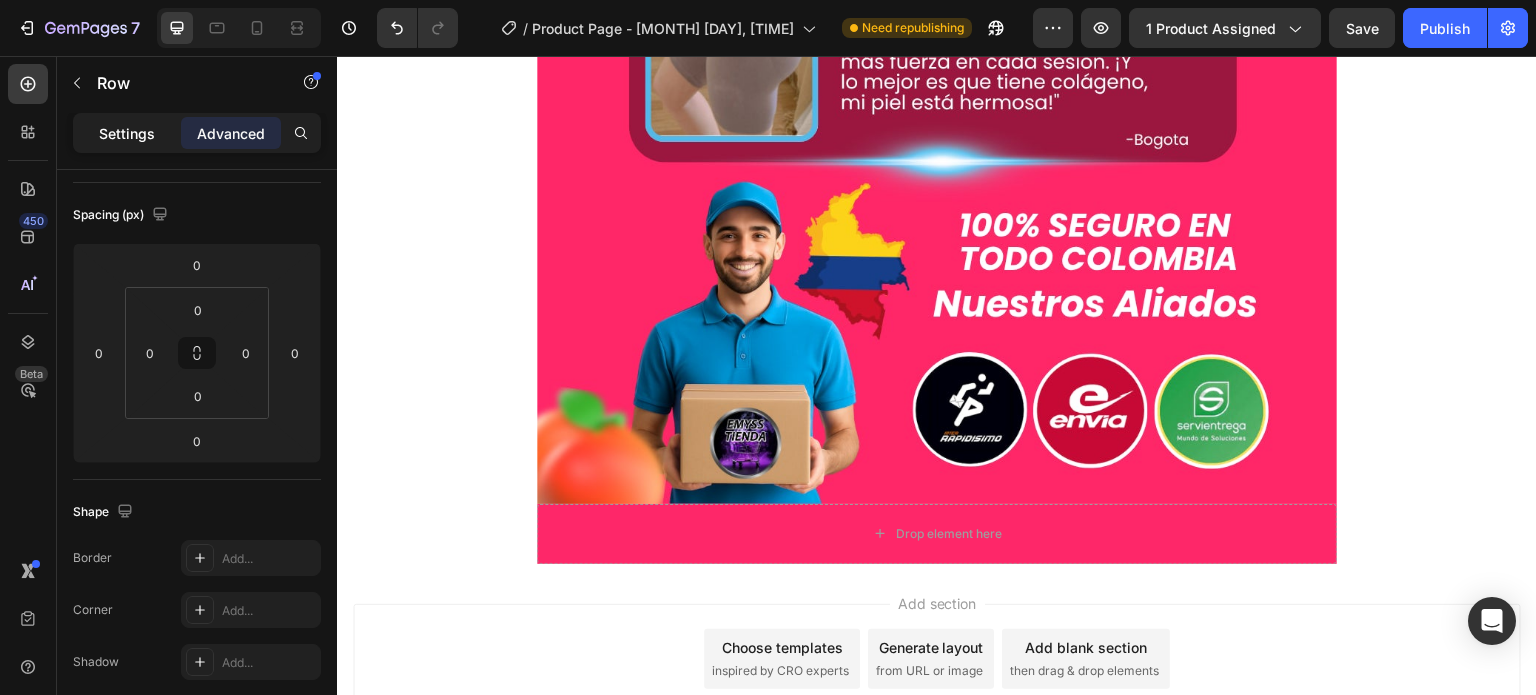 click on "Settings" 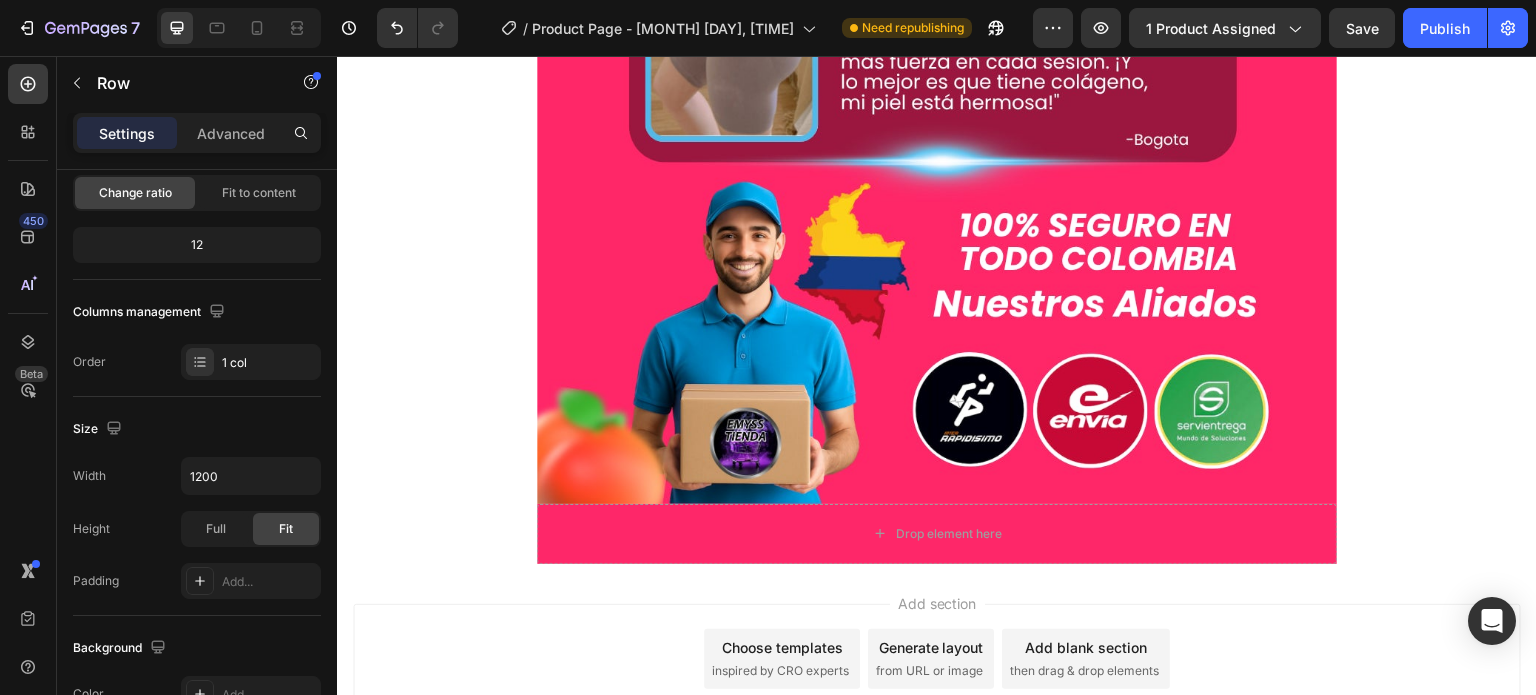 scroll, scrollTop: 404, scrollLeft: 0, axis: vertical 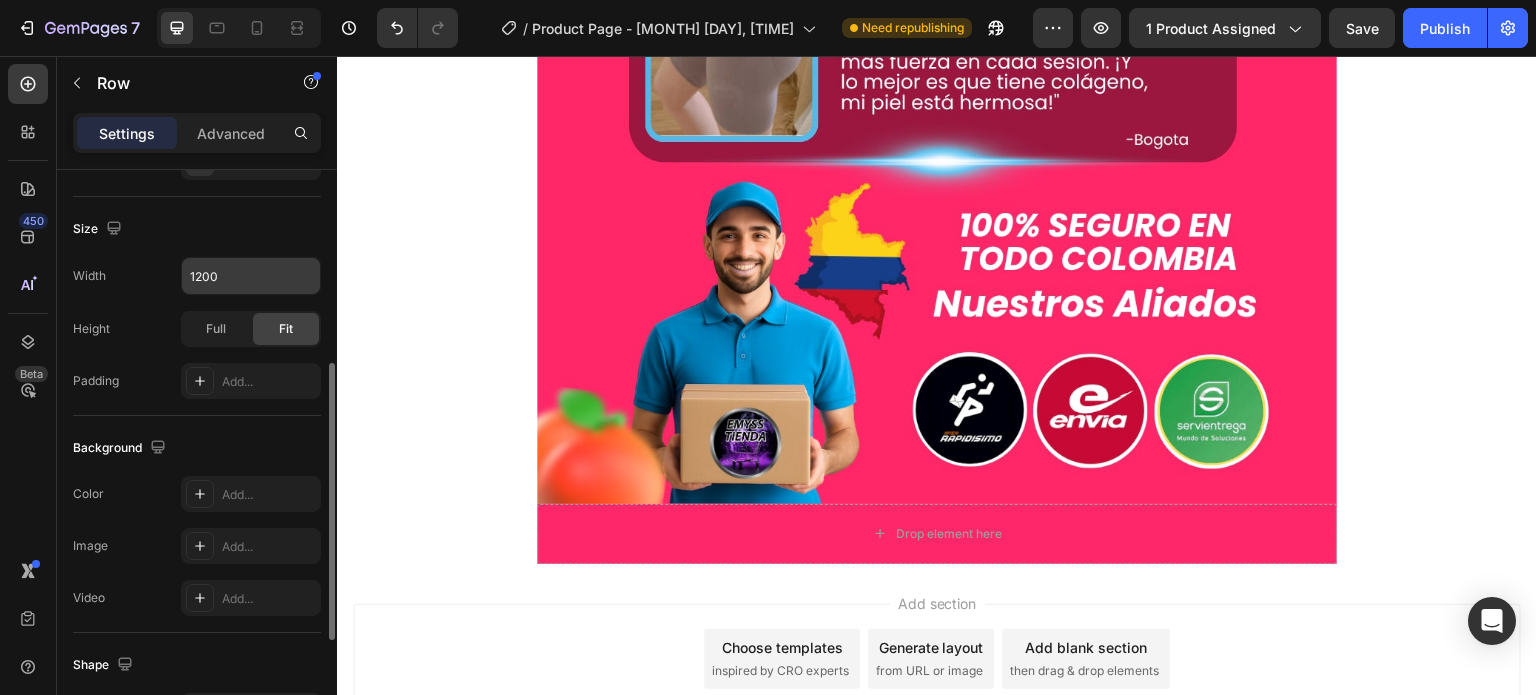 click on "1200" at bounding box center (251, 276) 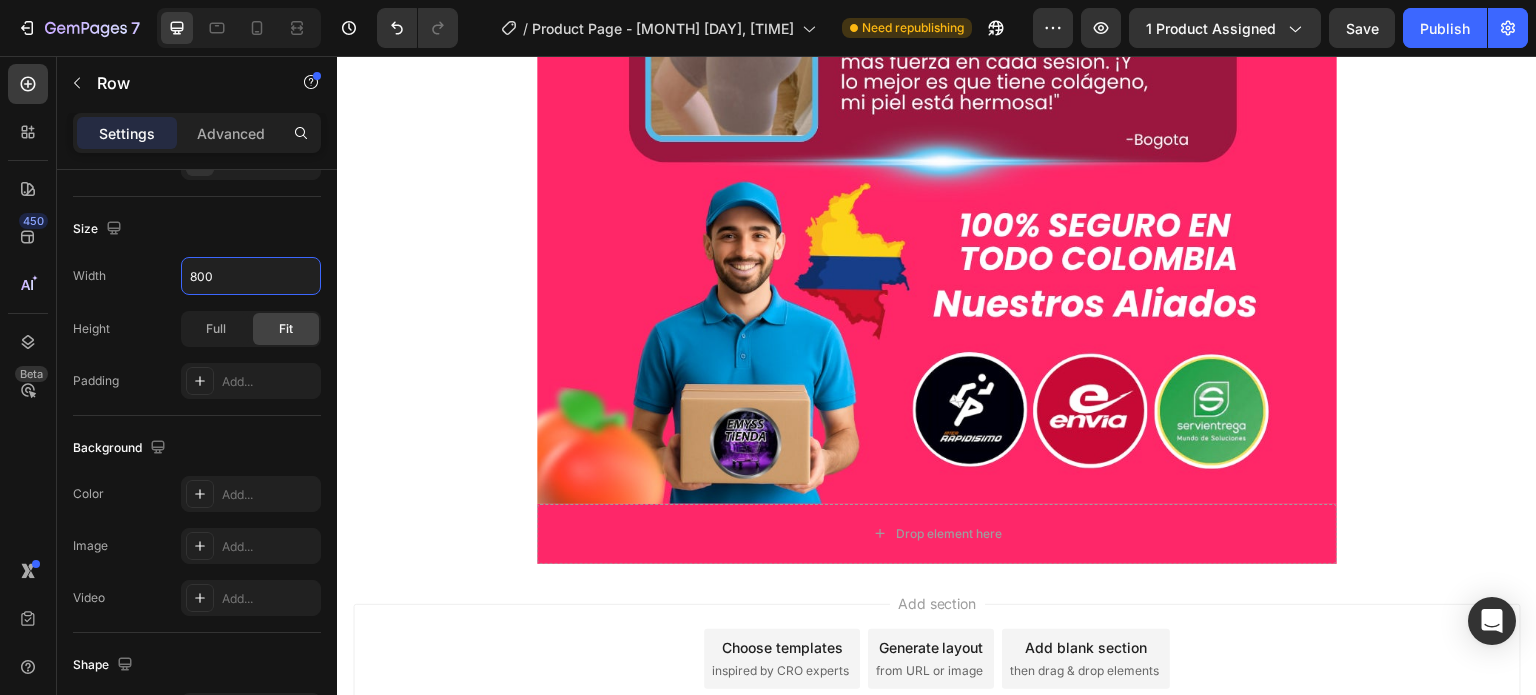 type on "800" 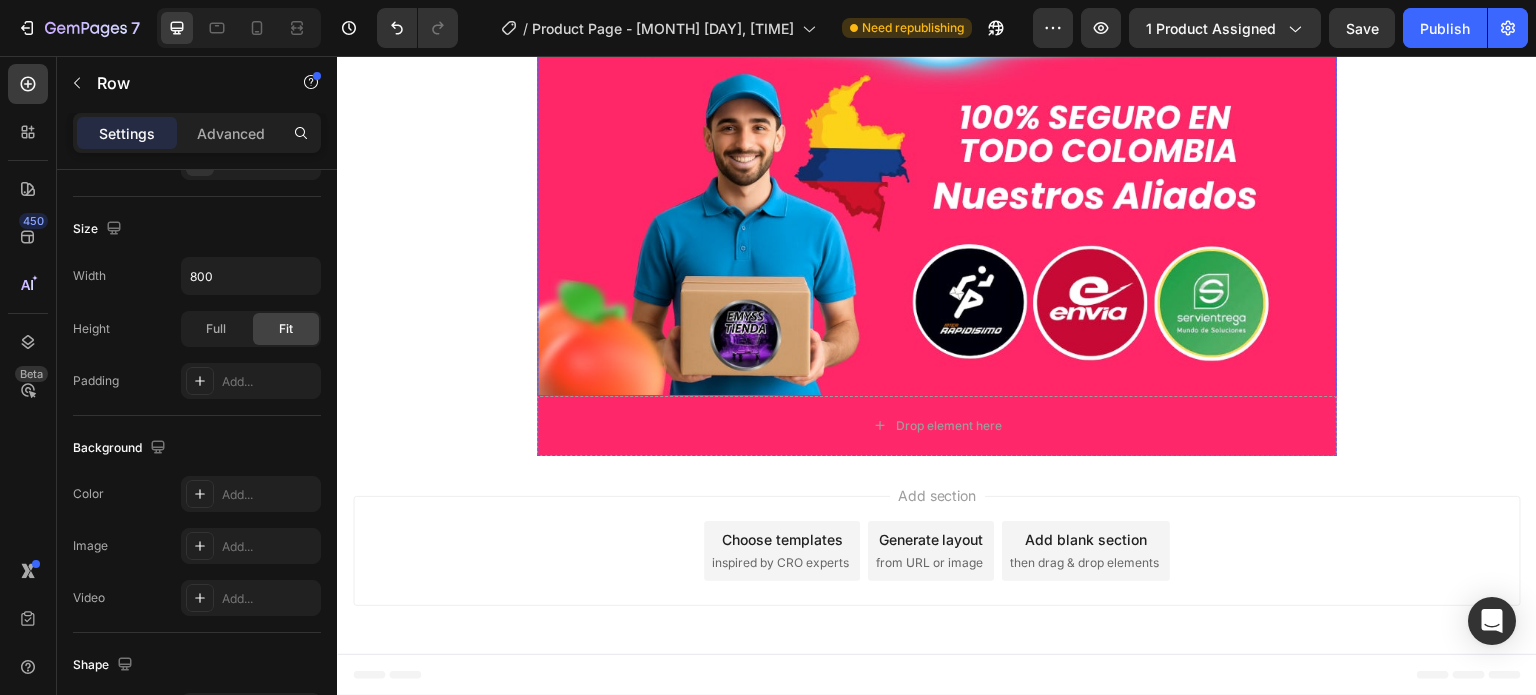 scroll, scrollTop: 5682, scrollLeft: 0, axis: vertical 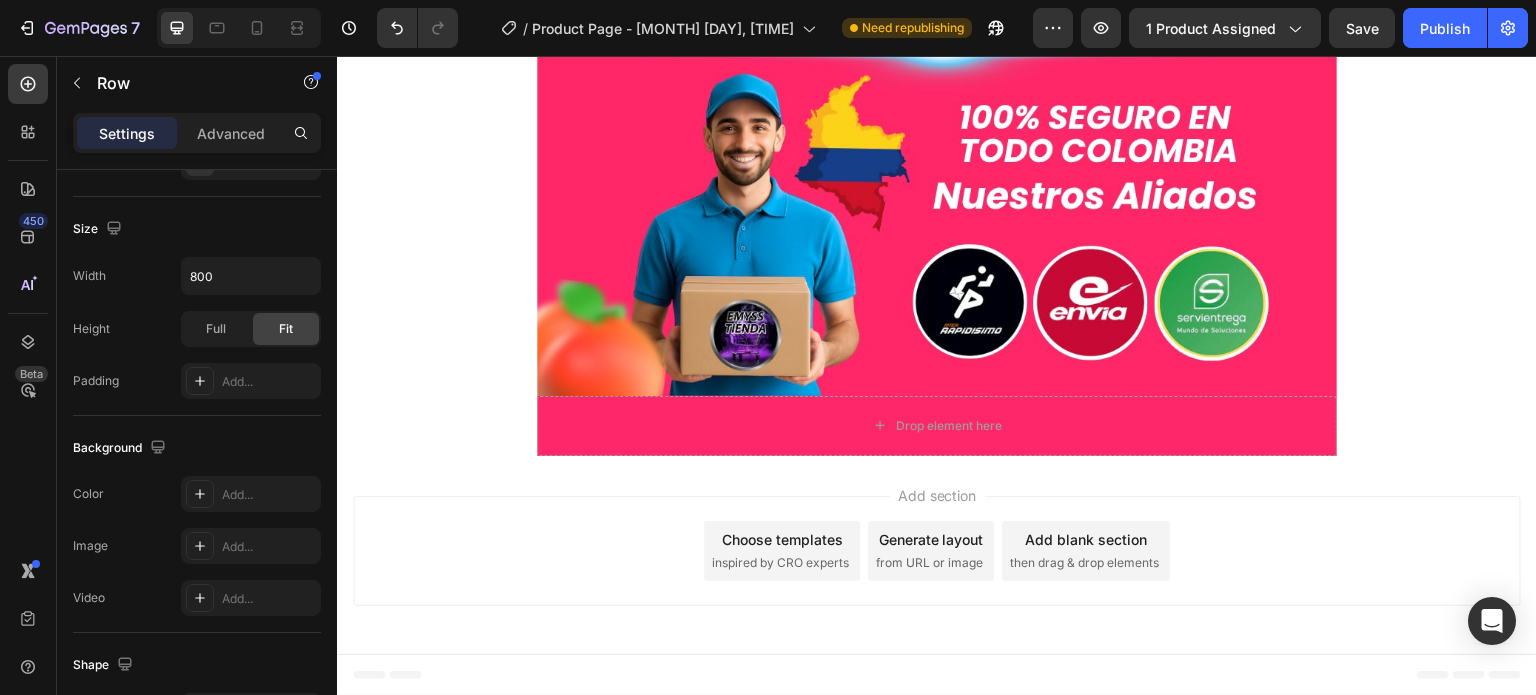 click on "Drop element here" at bounding box center [937, -1857] 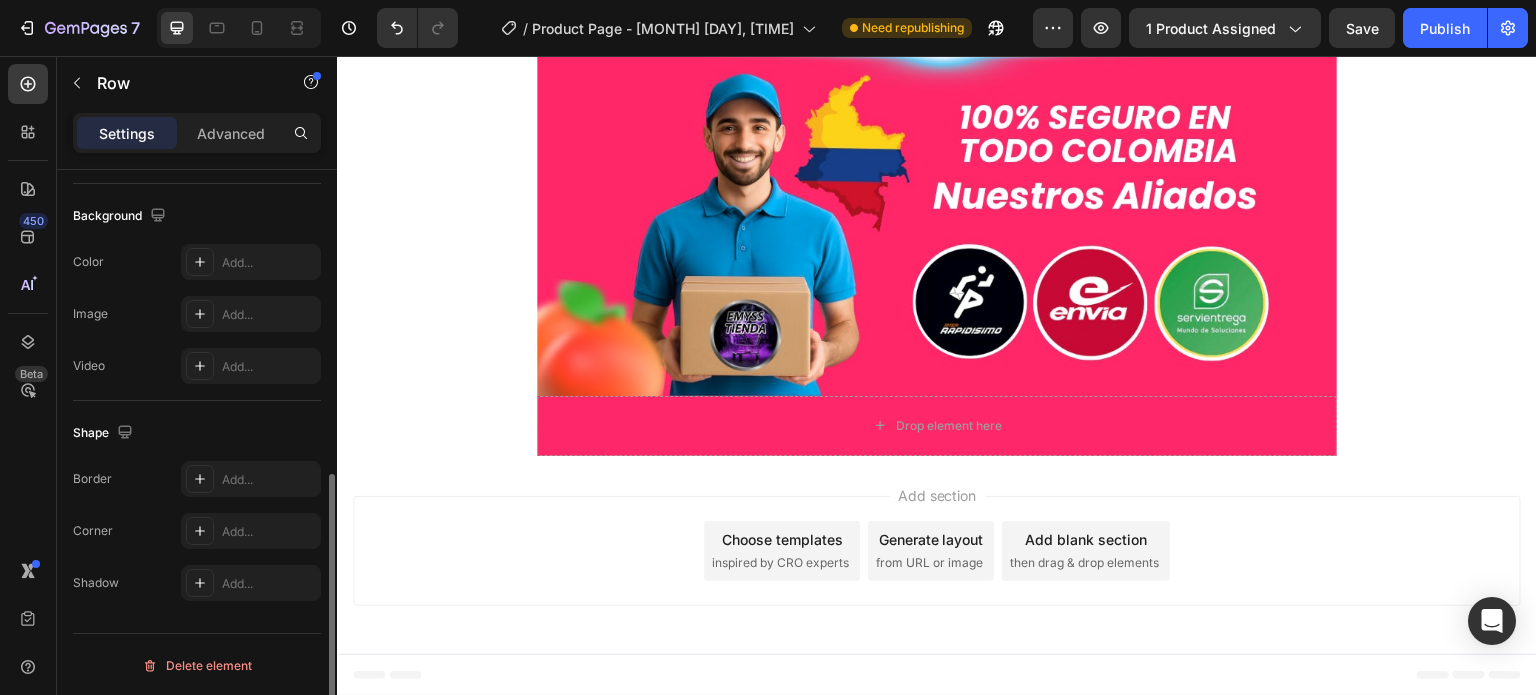 scroll, scrollTop: 536, scrollLeft: 0, axis: vertical 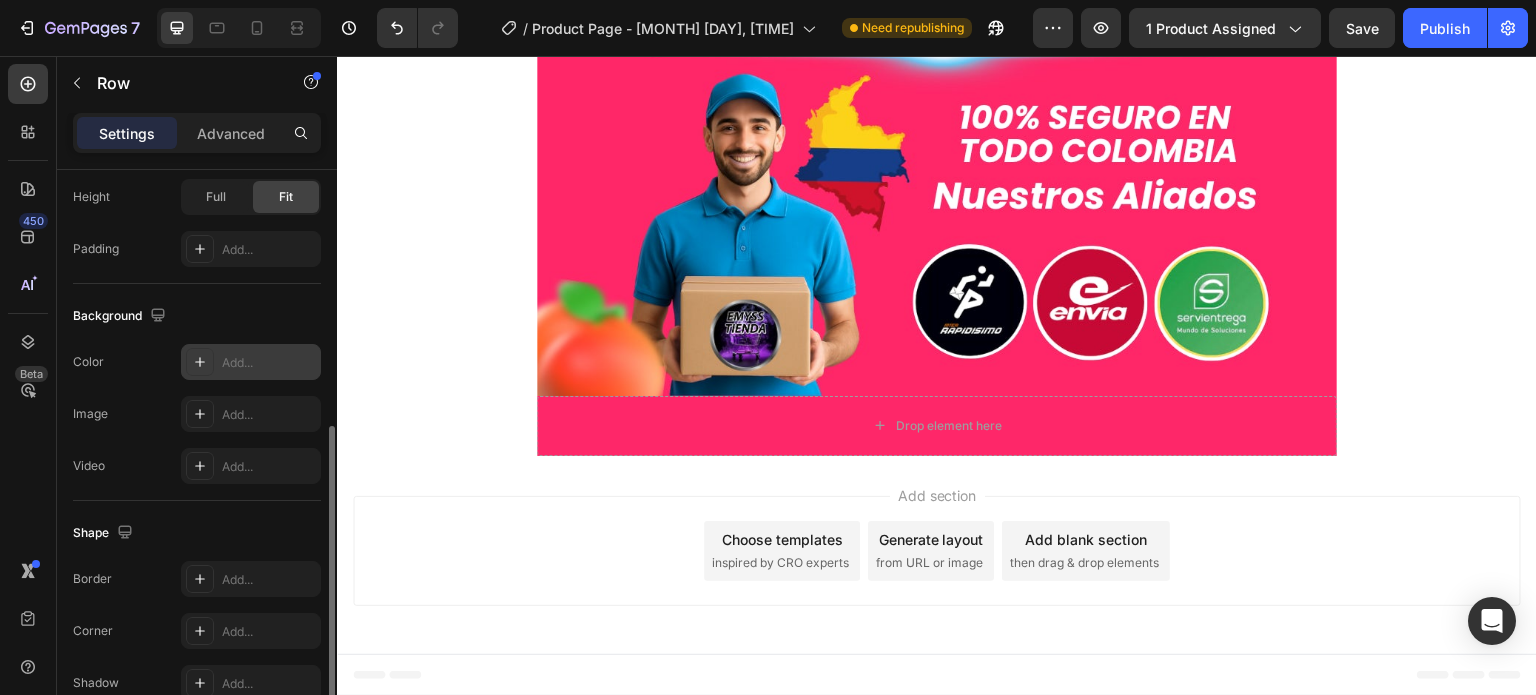 click on "Add..." at bounding box center (251, 362) 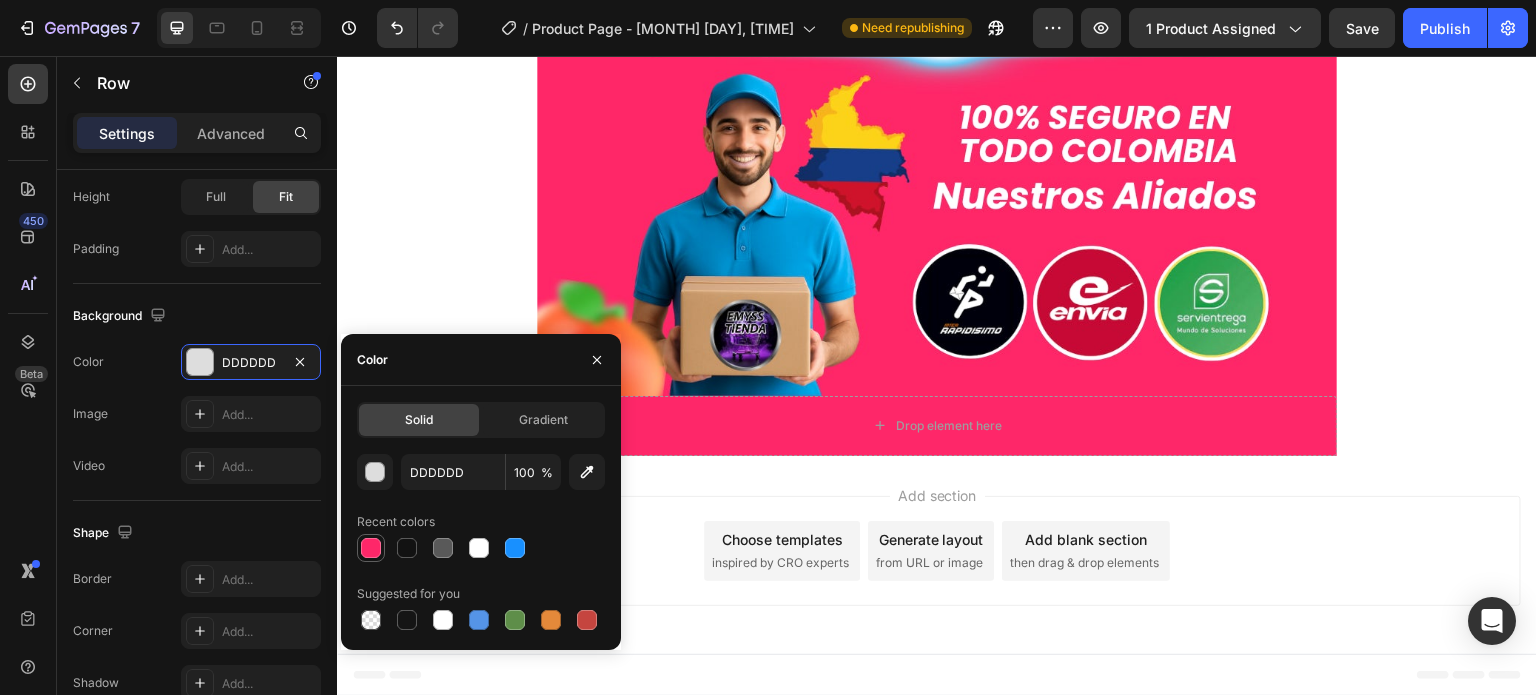 click at bounding box center (371, 548) 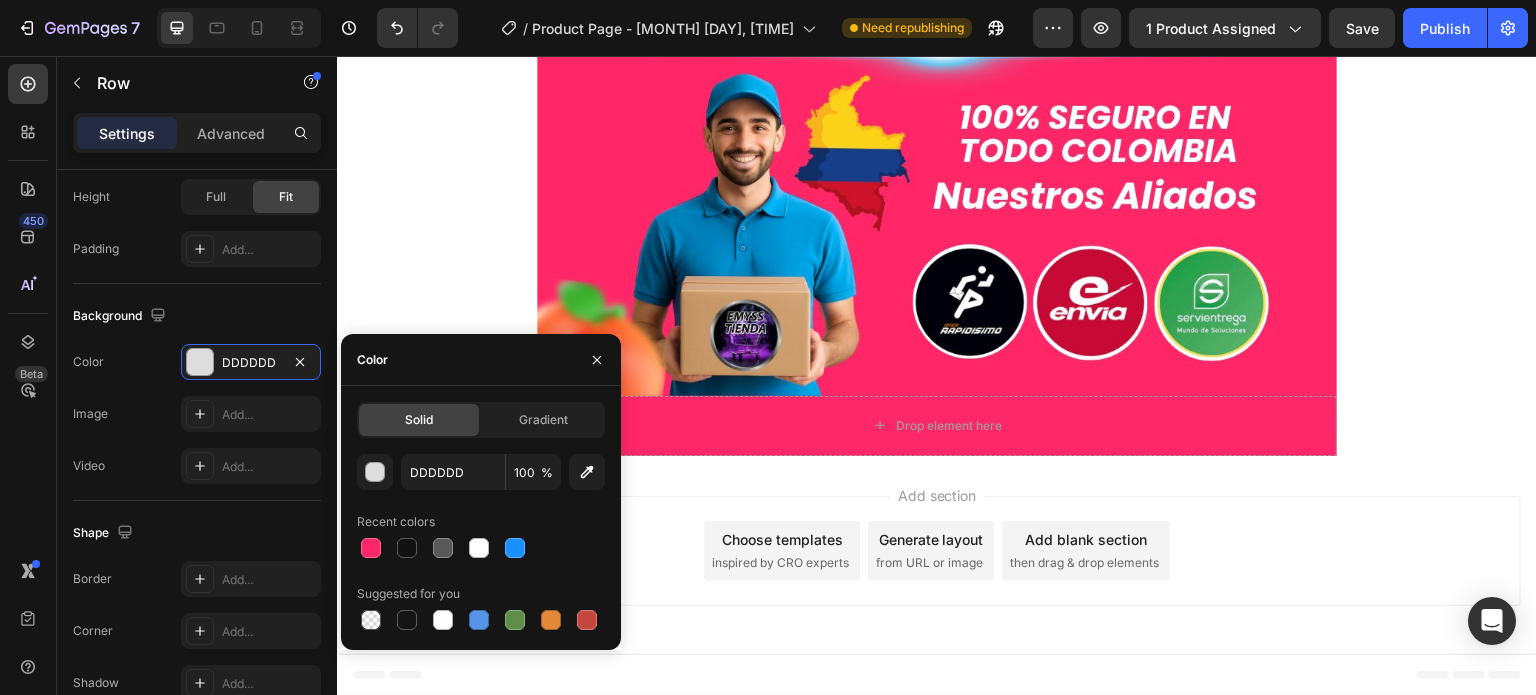 type on "FE2769" 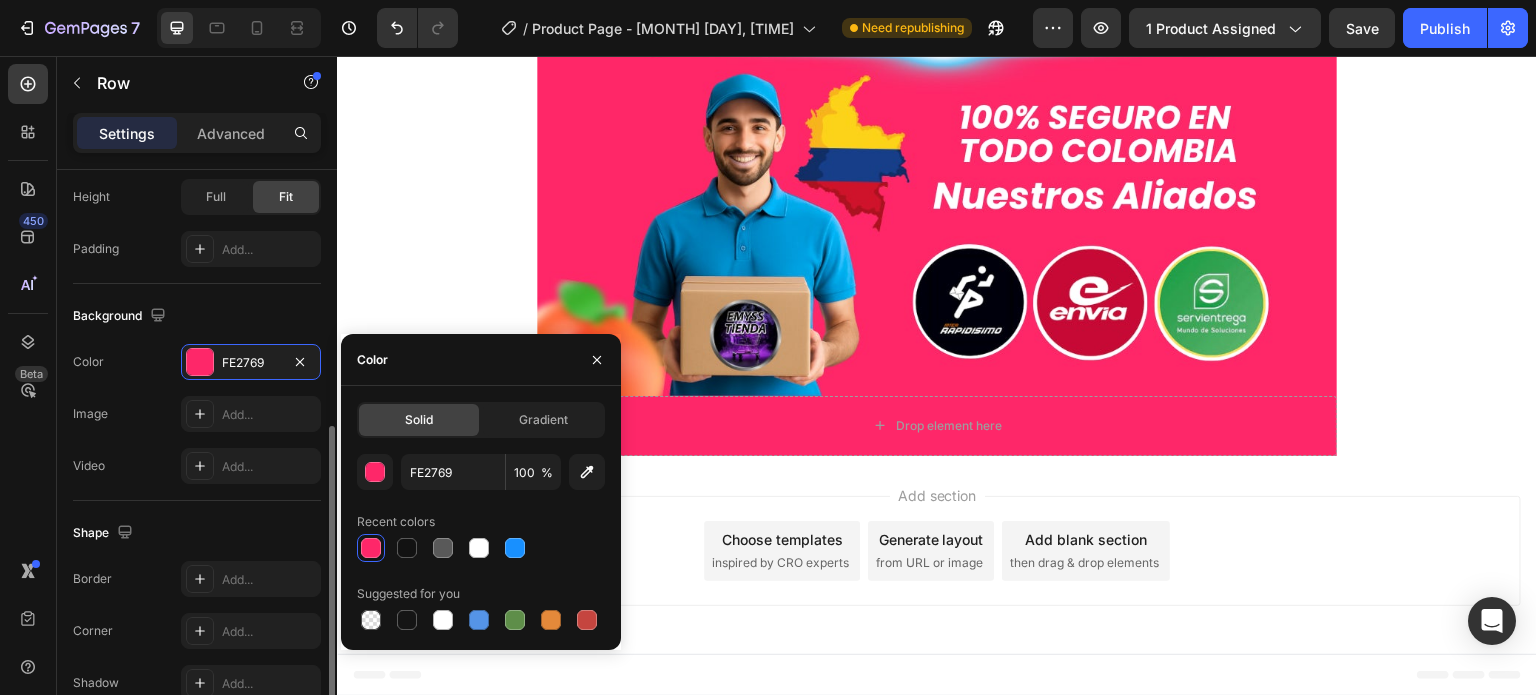 click on "Background" at bounding box center [197, 316] 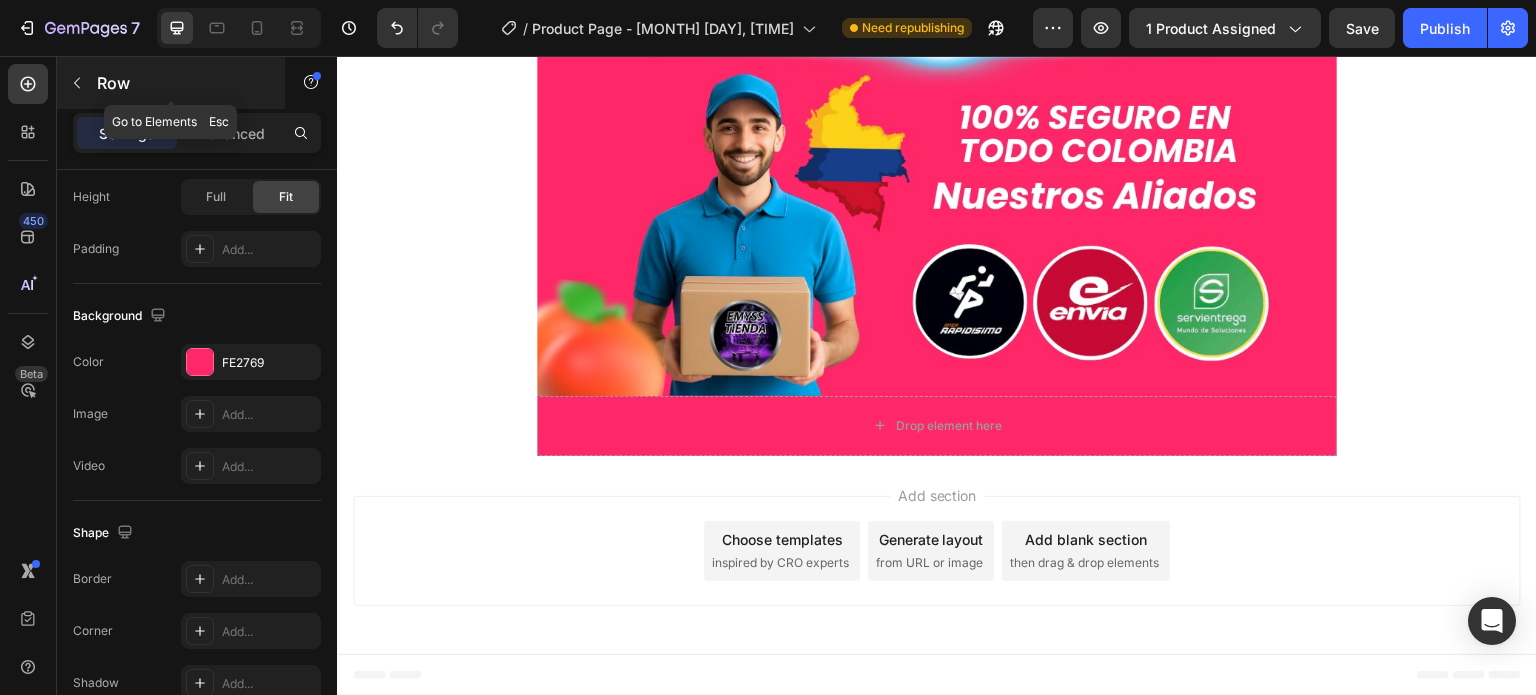 click at bounding box center (77, 83) 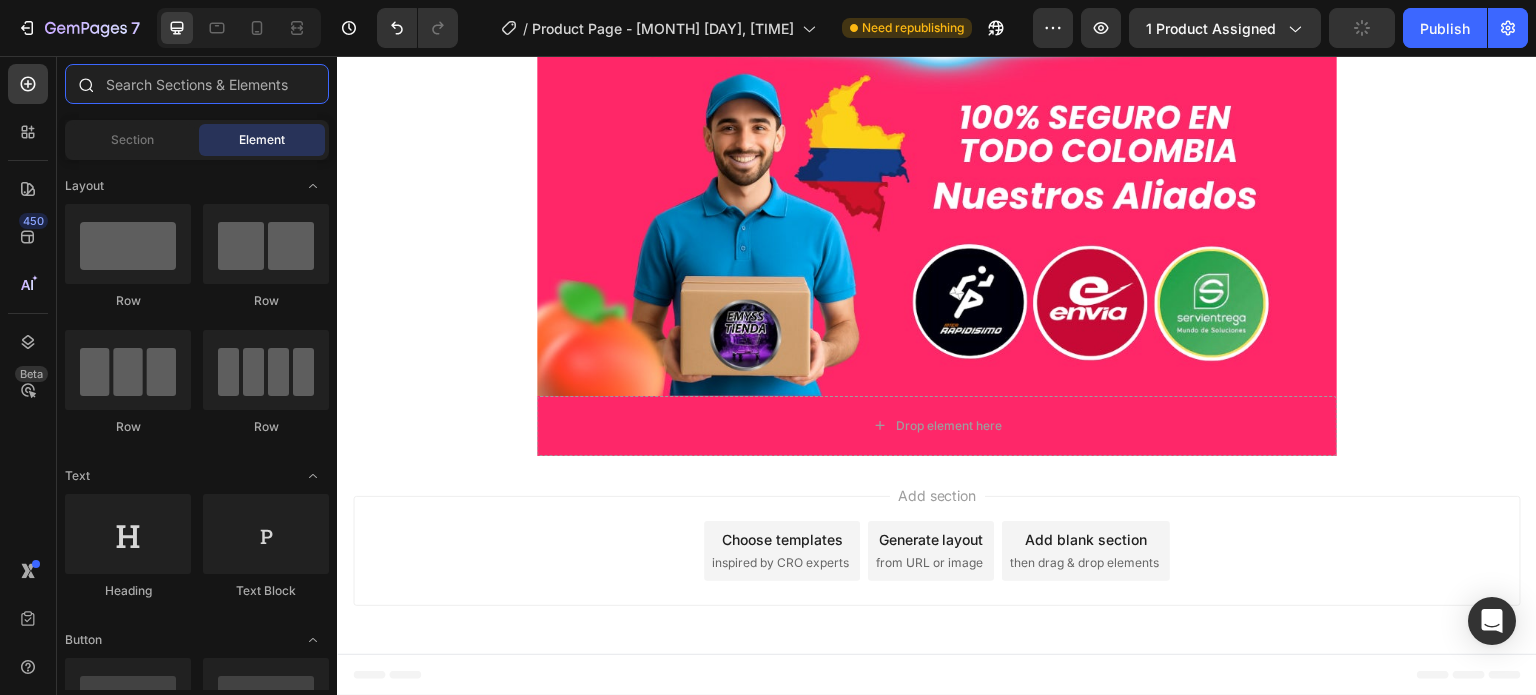 click at bounding box center (197, 84) 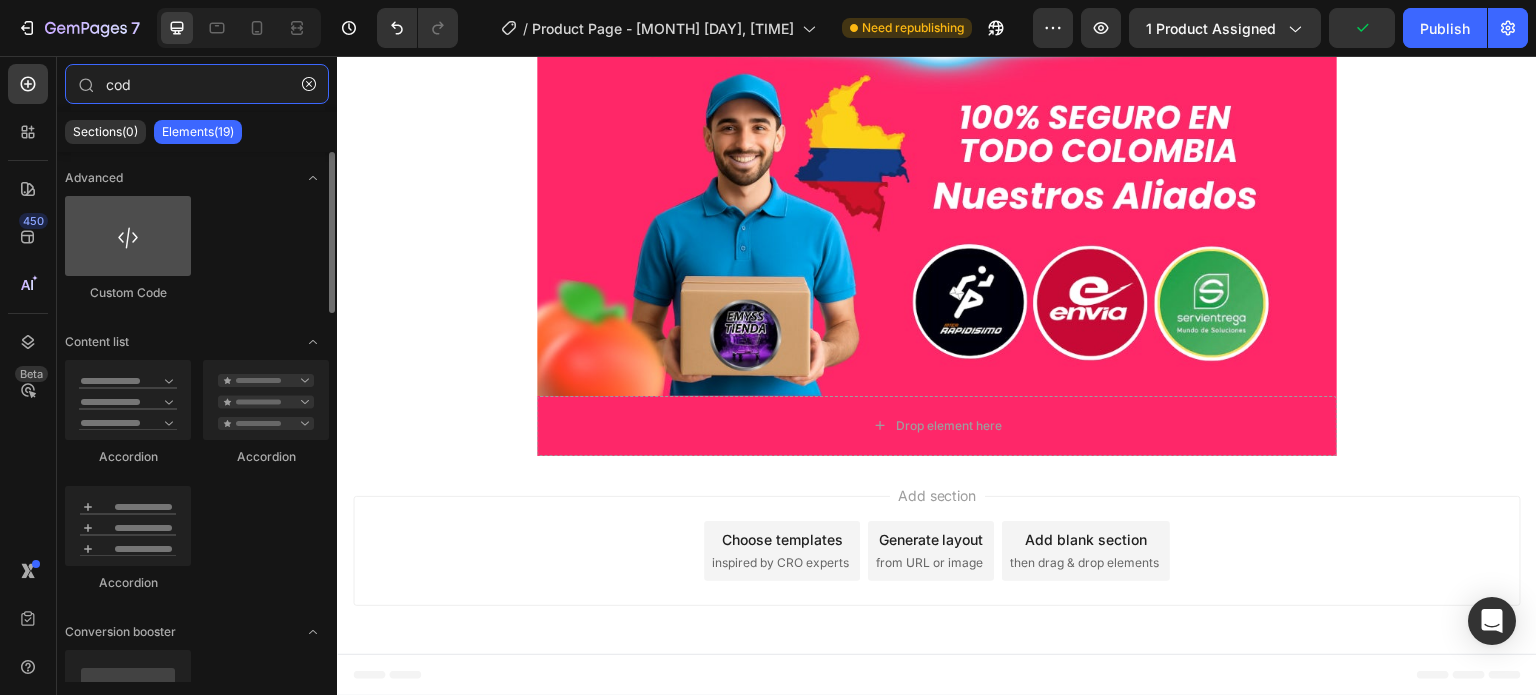 type on "cod" 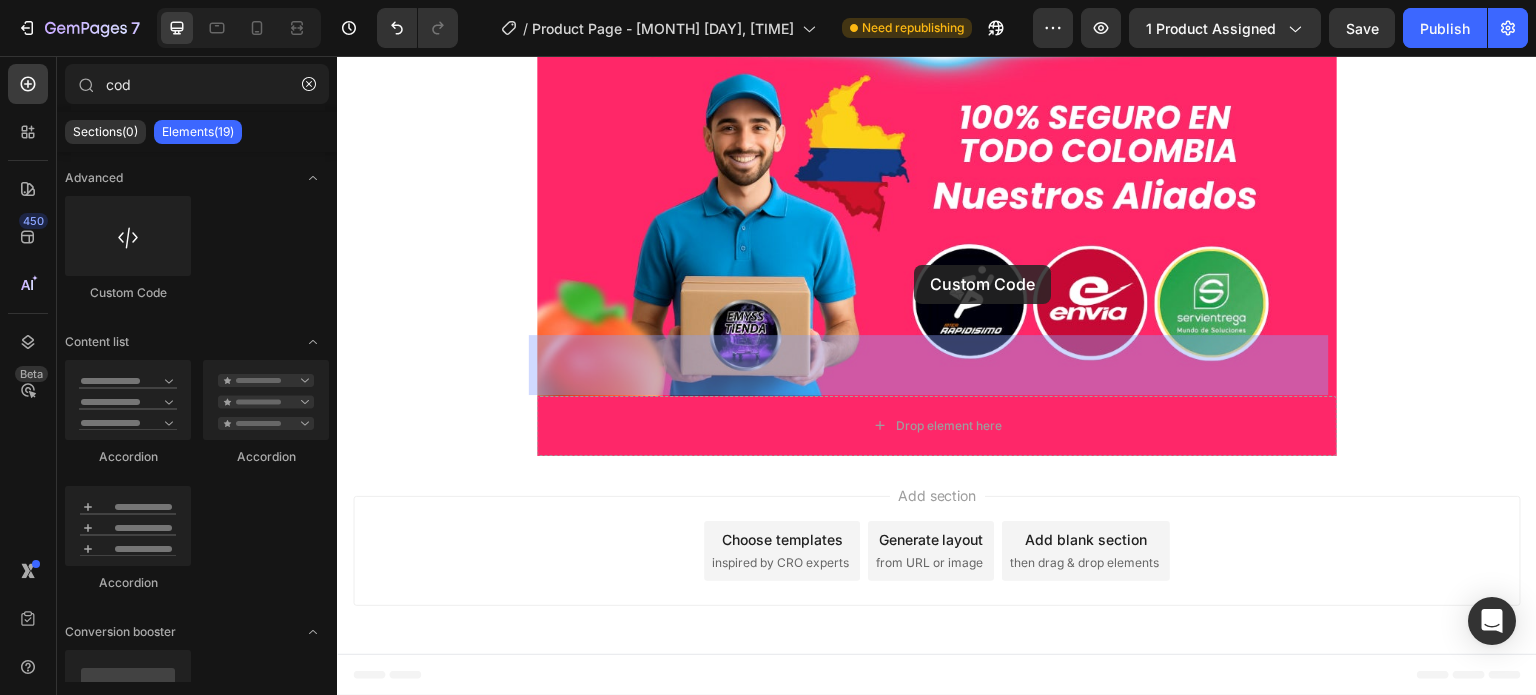 drag, startPoint x: 452, startPoint y: 306, endPoint x: 914, endPoint y: 267, distance: 463.6432 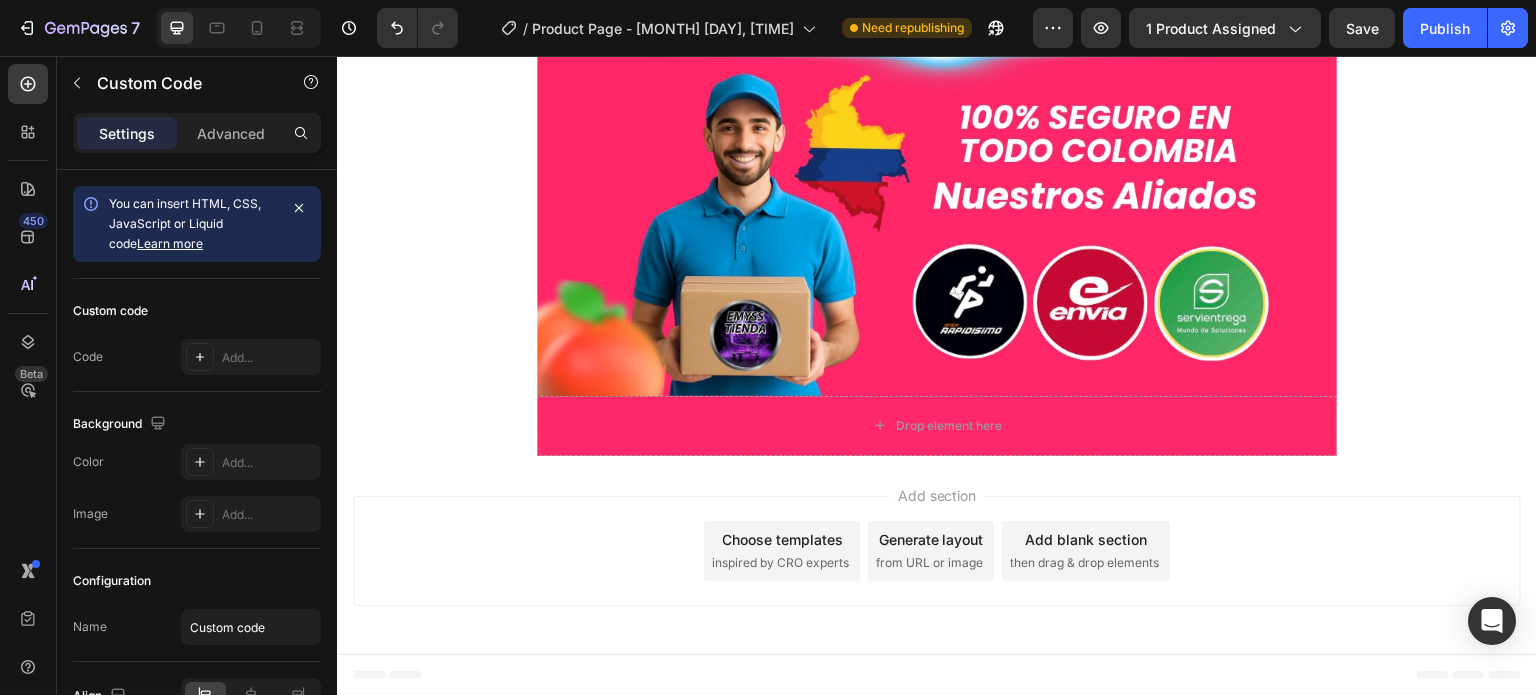 click on "Custom code" at bounding box center [937, -1855] 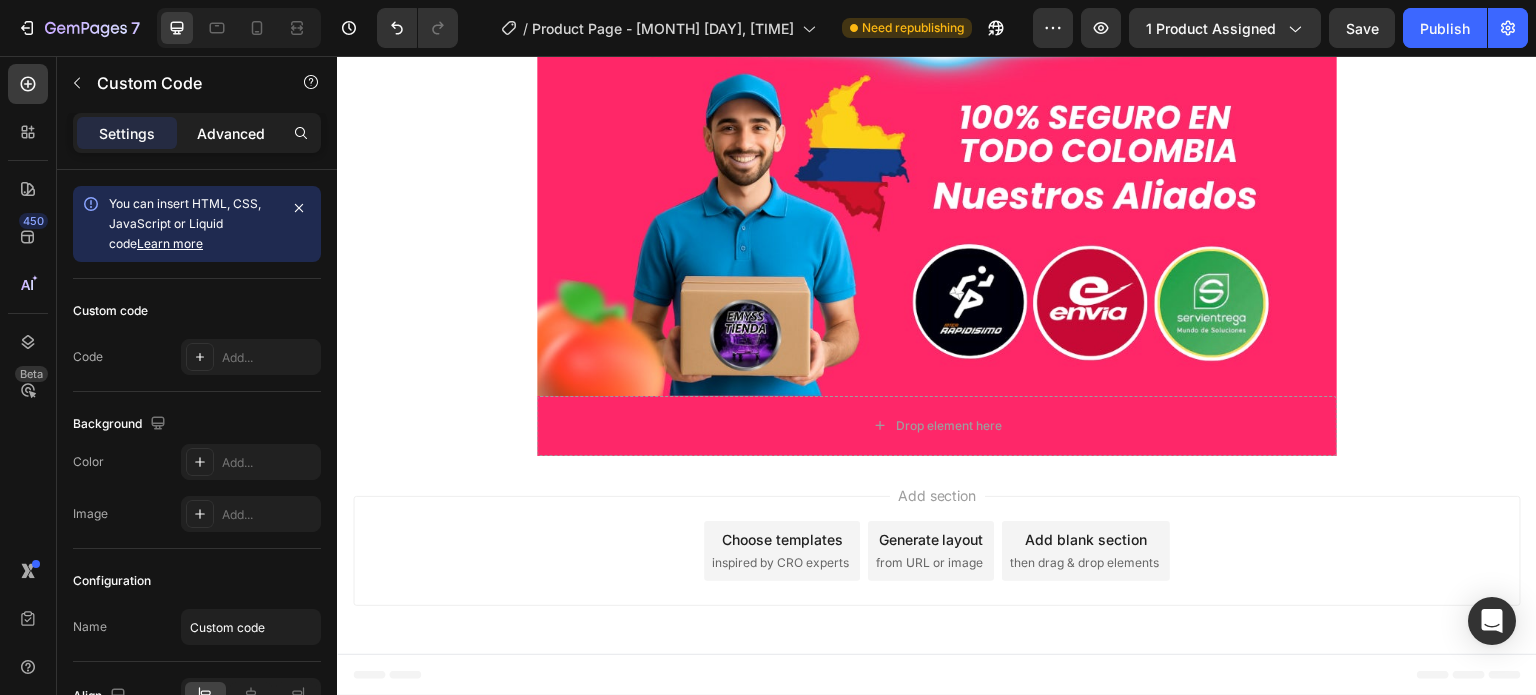click on "Advanced" at bounding box center (231, 133) 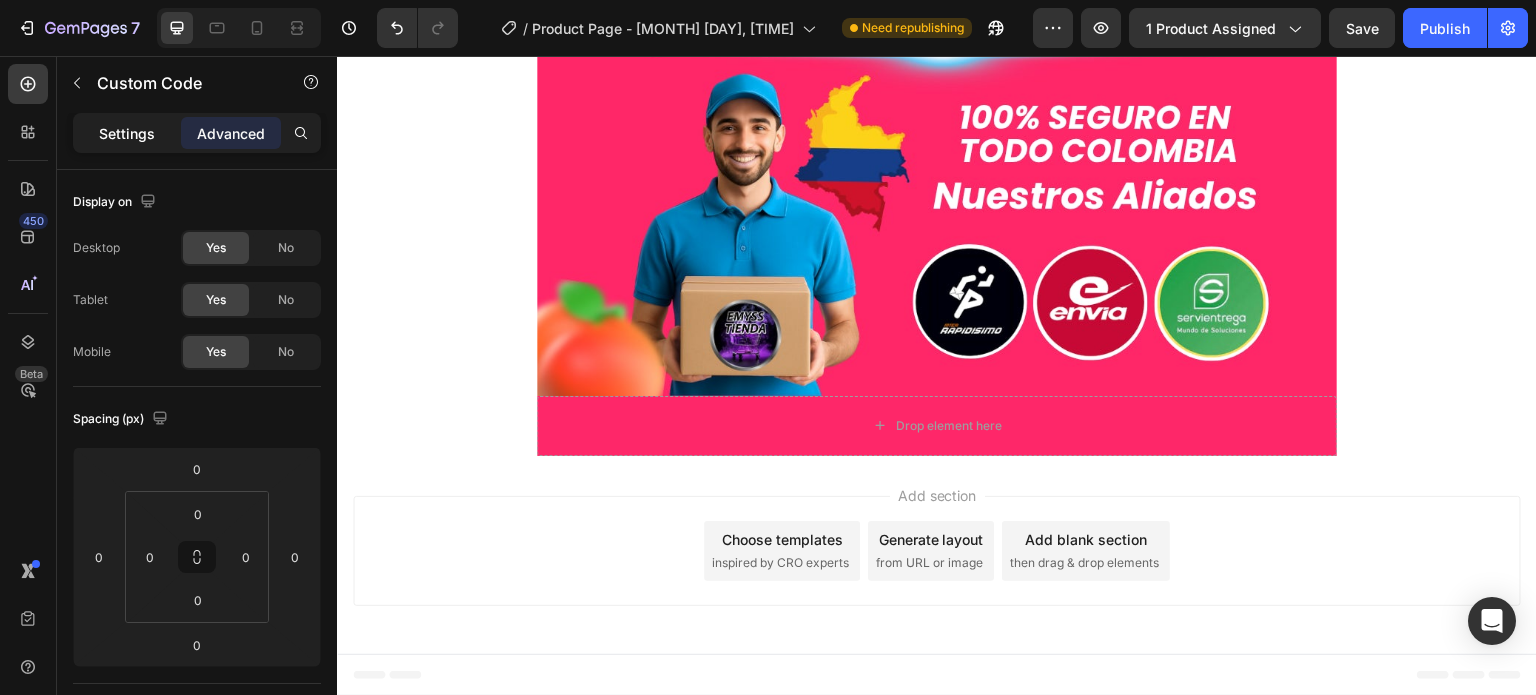 click on "Settings" at bounding box center (127, 133) 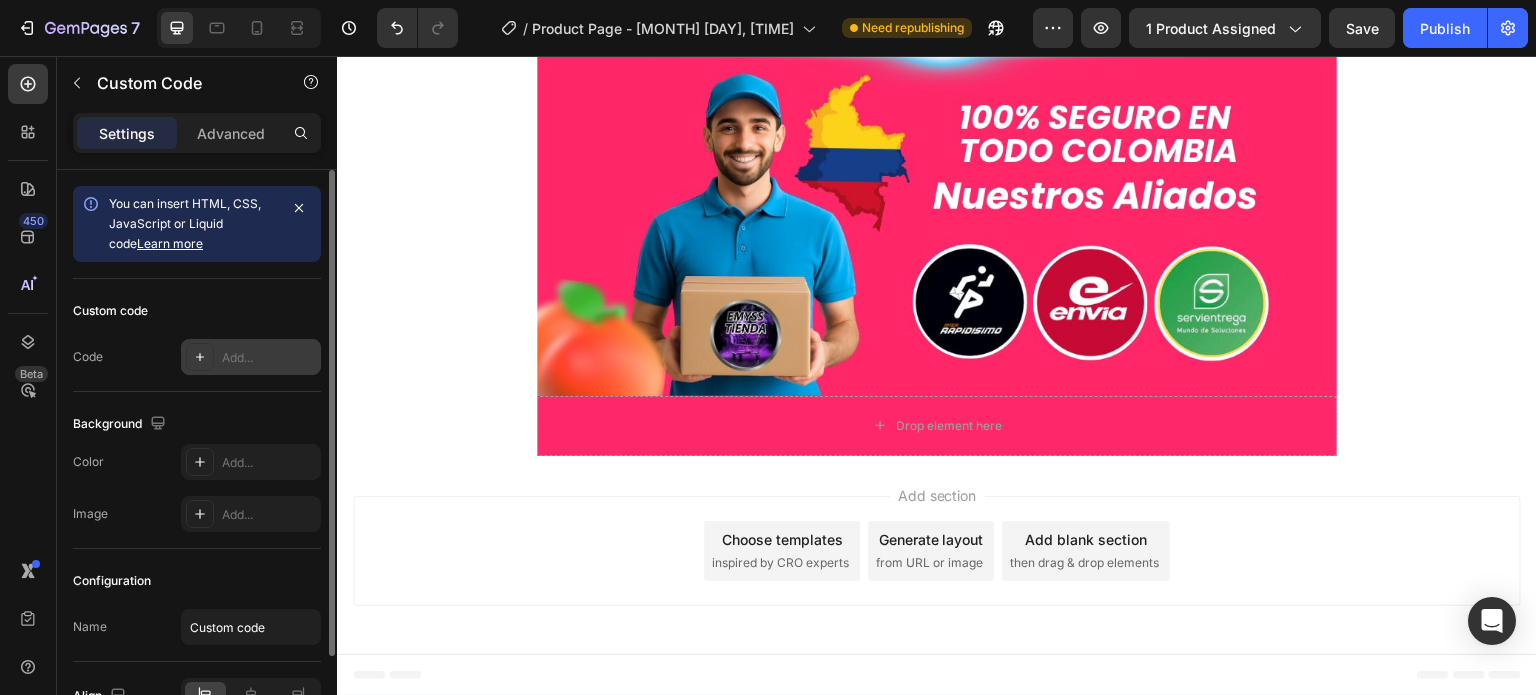 click on "Add..." at bounding box center (251, 357) 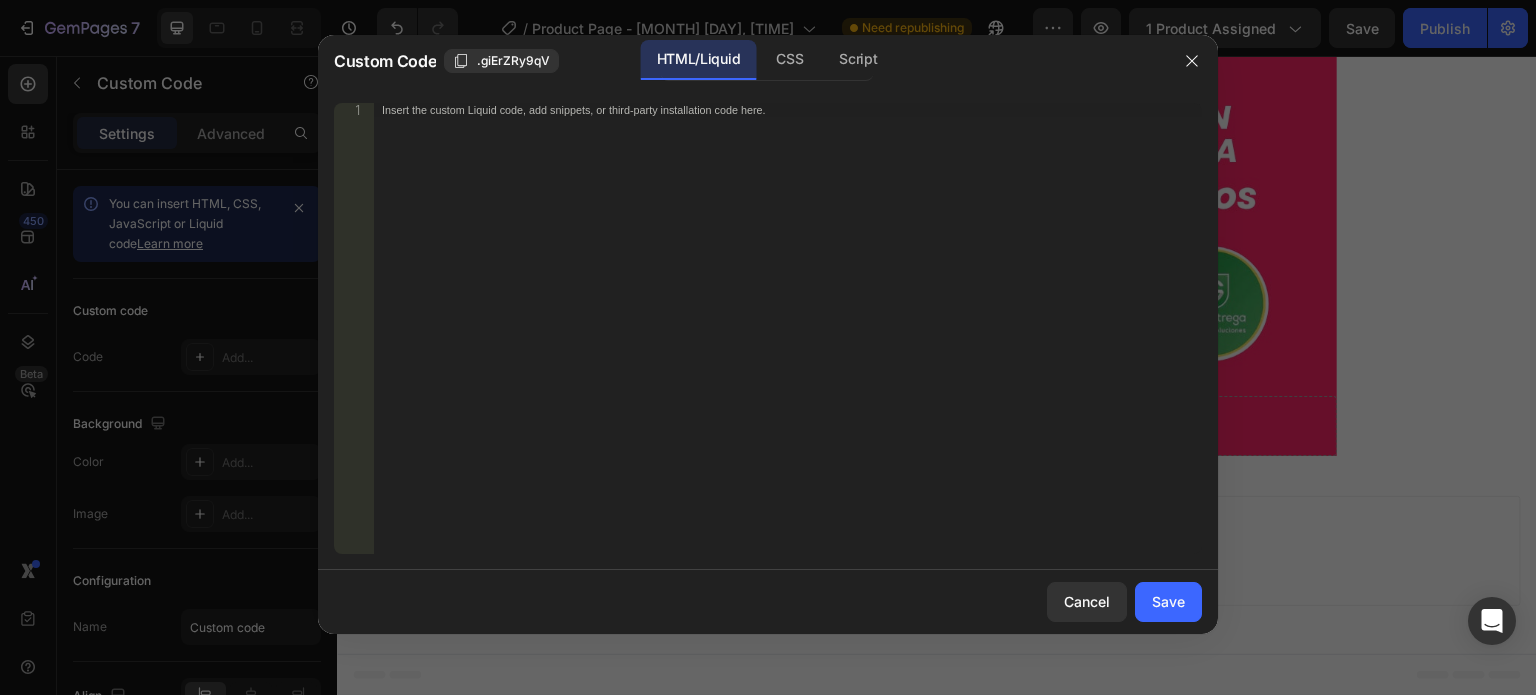 type 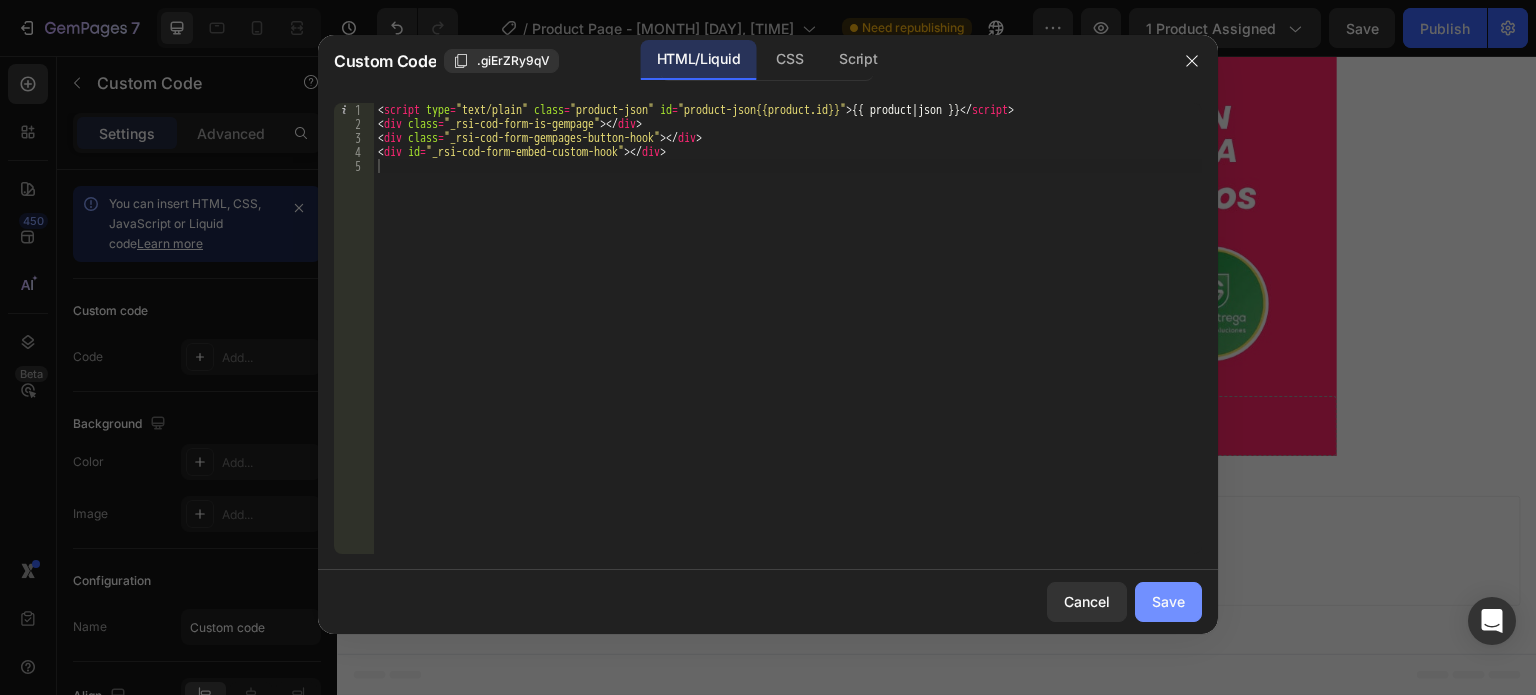 click on "Save" 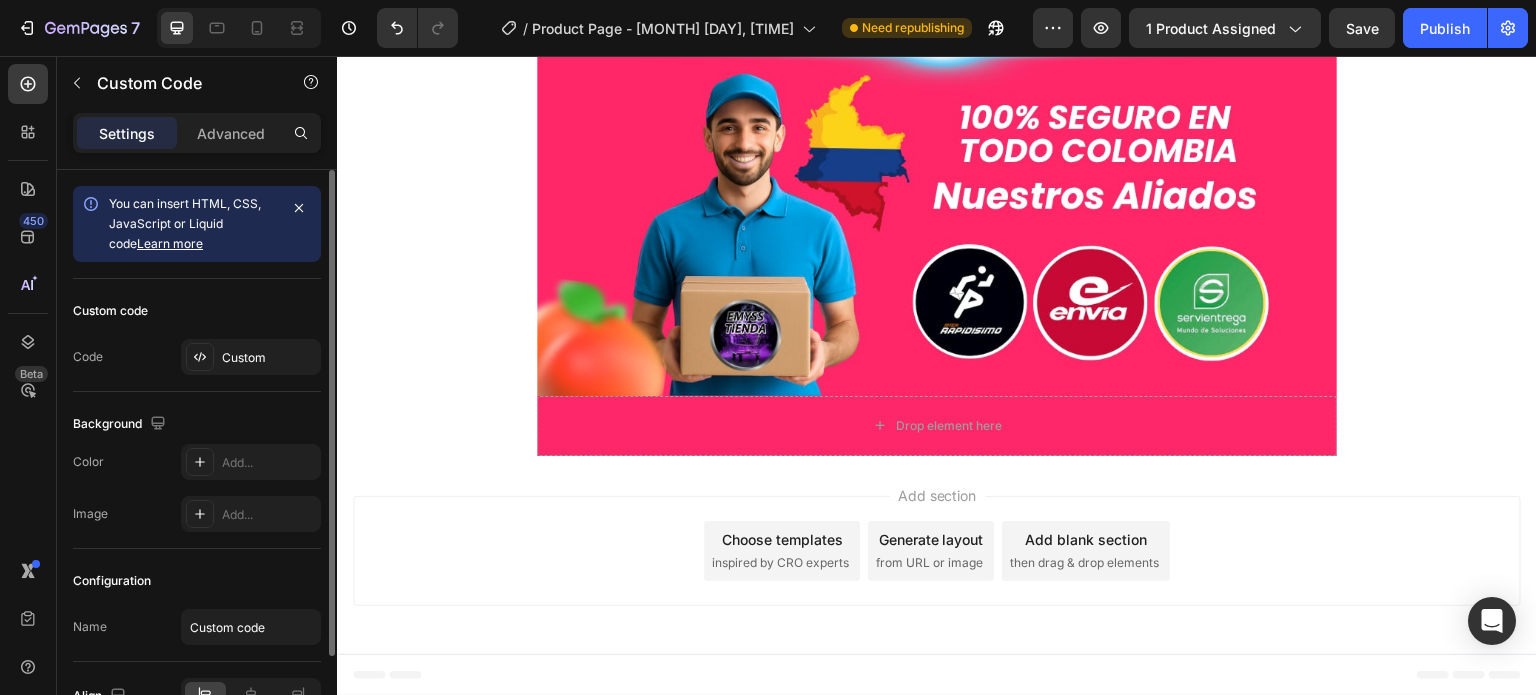 scroll, scrollTop: 113, scrollLeft: 0, axis: vertical 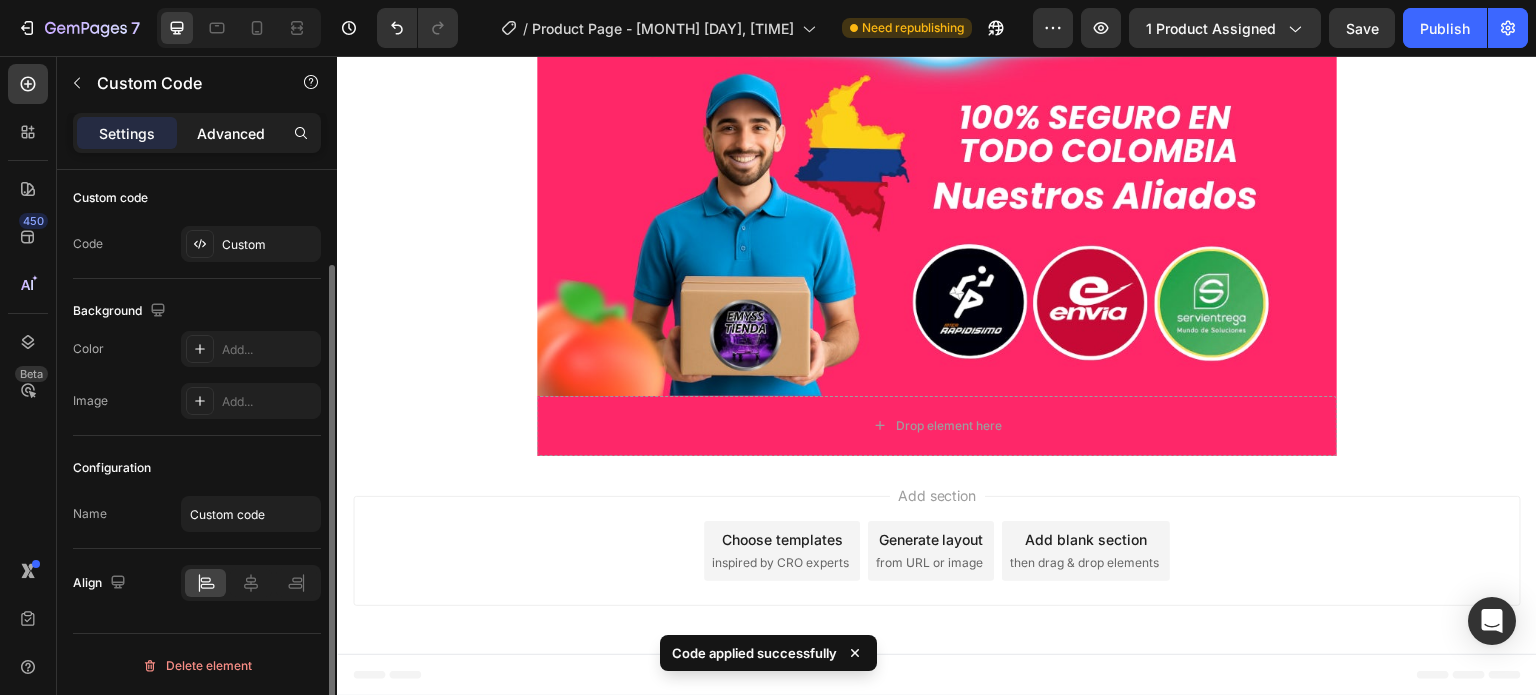 click on "Advanced" at bounding box center [231, 133] 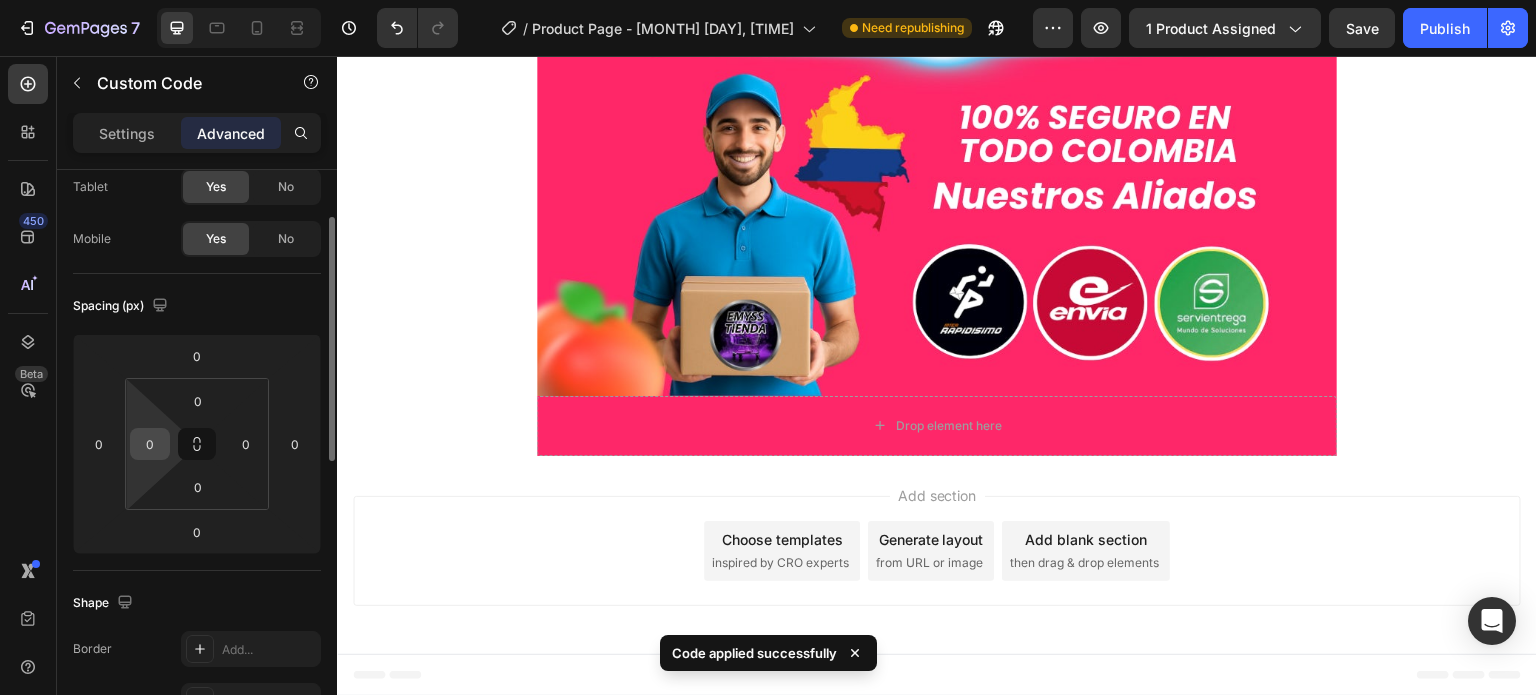 click on "0" at bounding box center (150, 444) 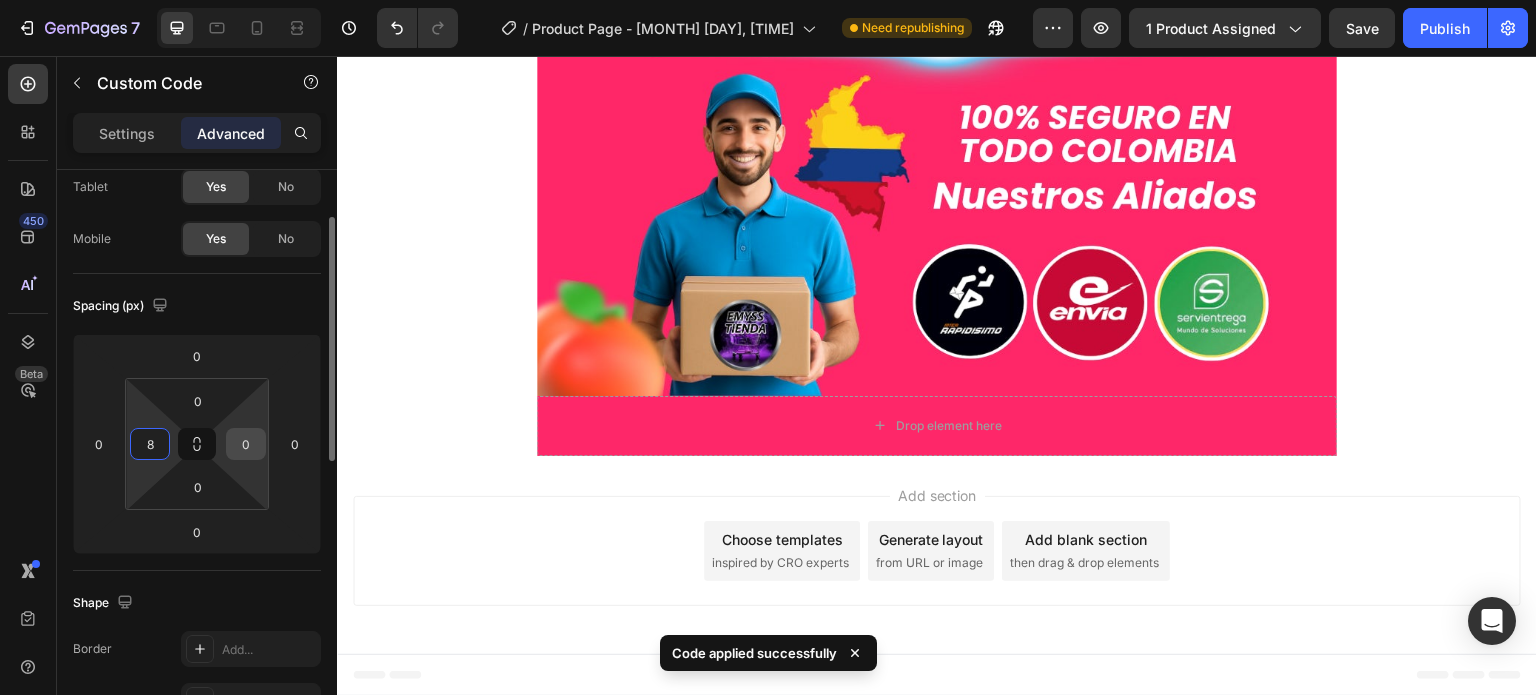 type on "8" 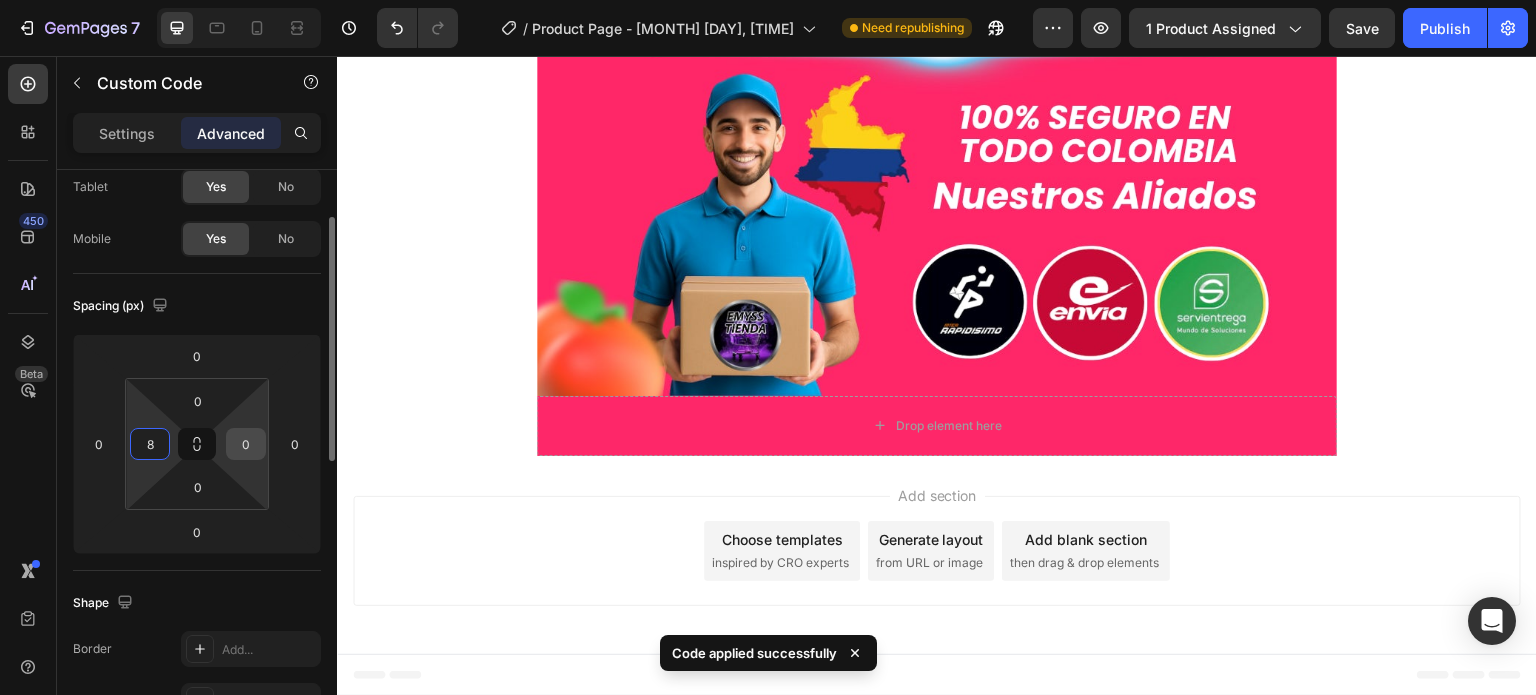 click on "0" at bounding box center (246, 444) 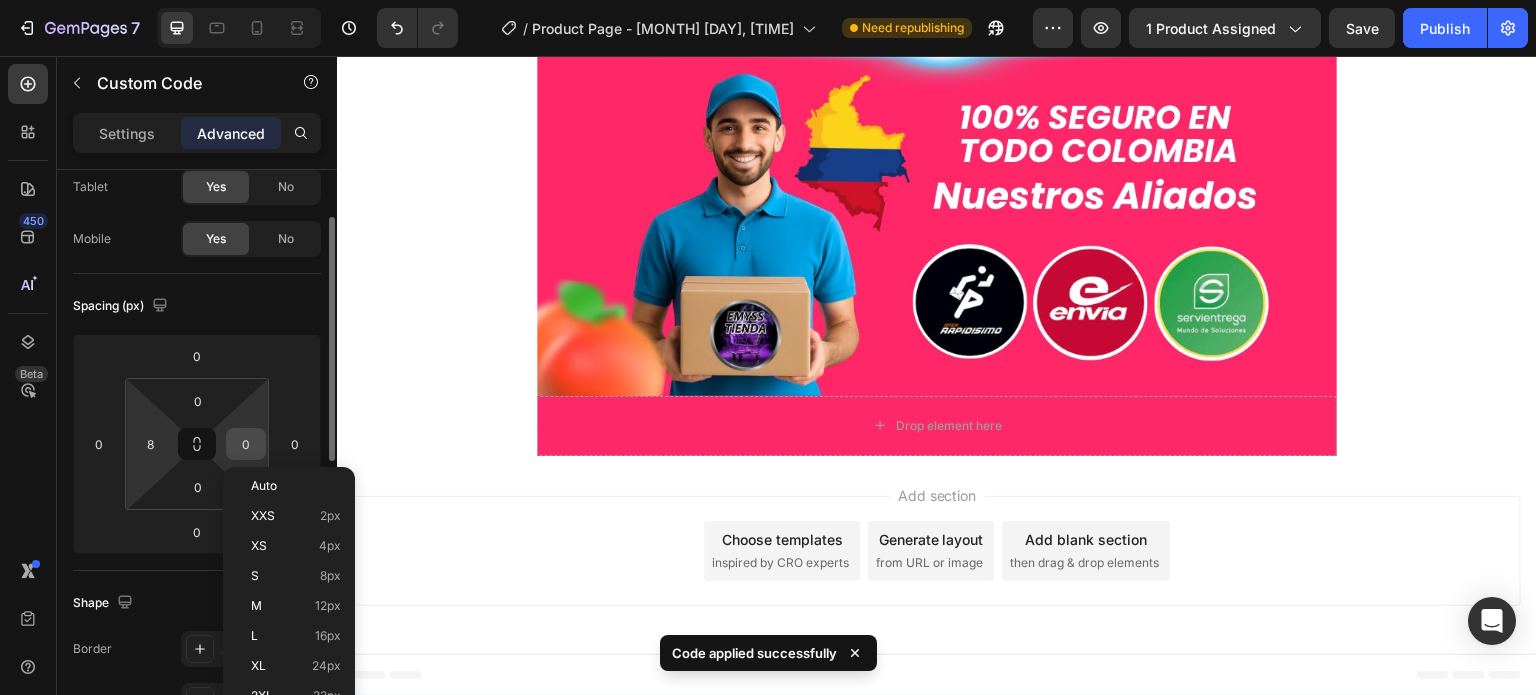 click on "0" at bounding box center (246, 444) 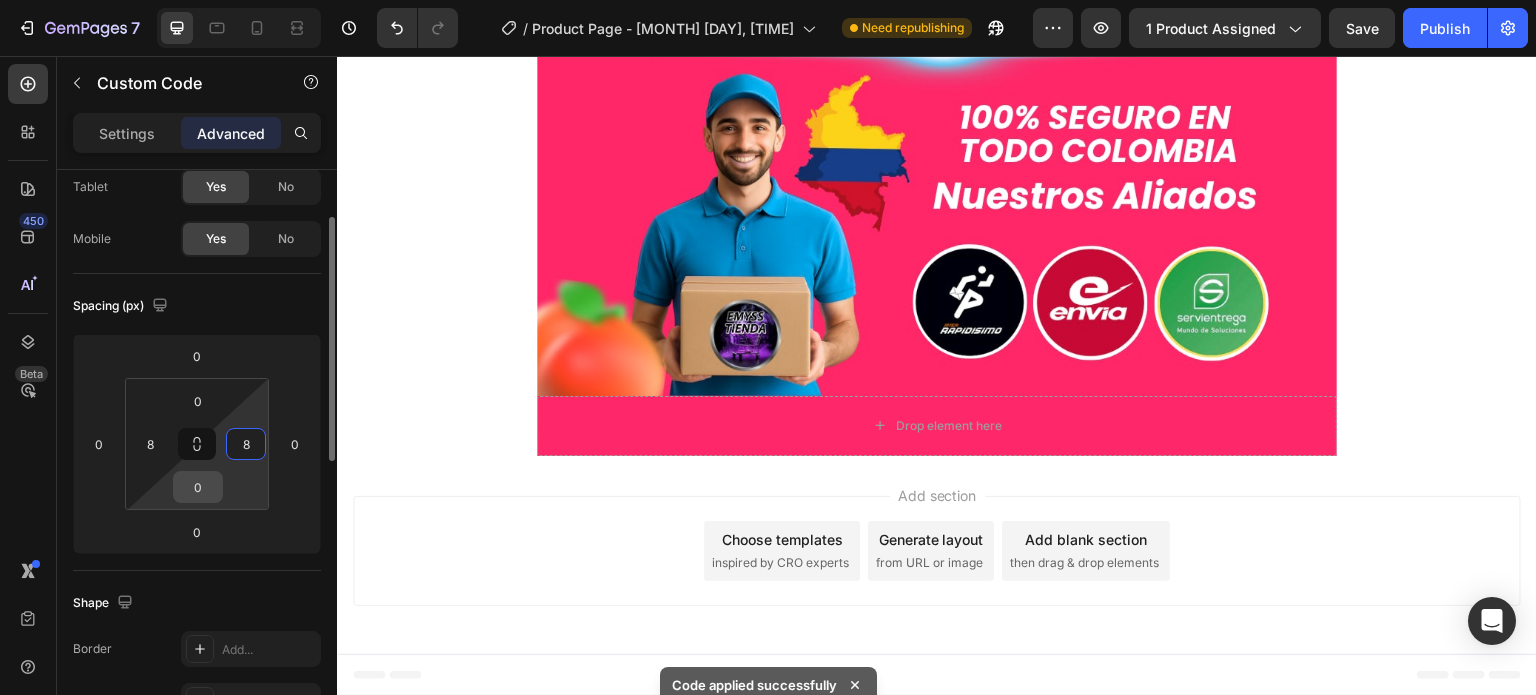 type on "8" 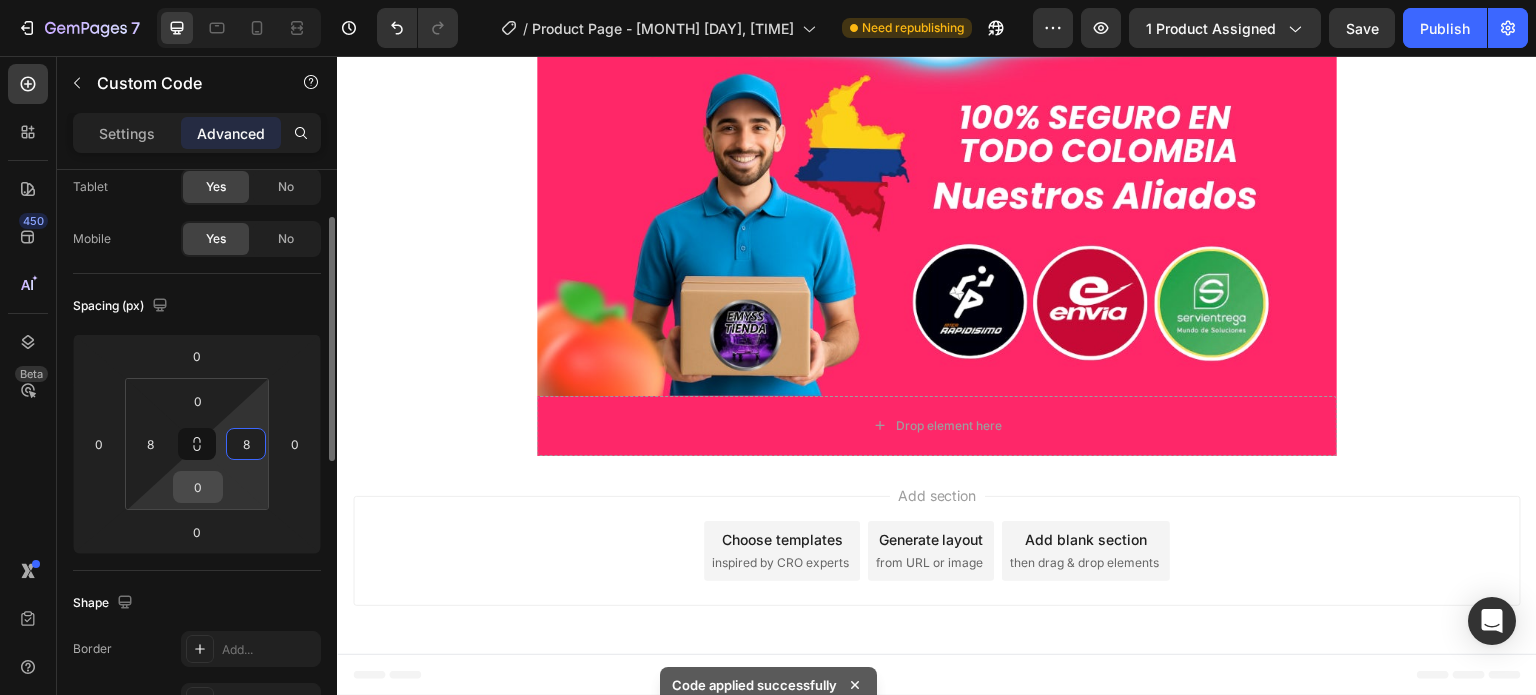 click on "0" at bounding box center (198, 487) 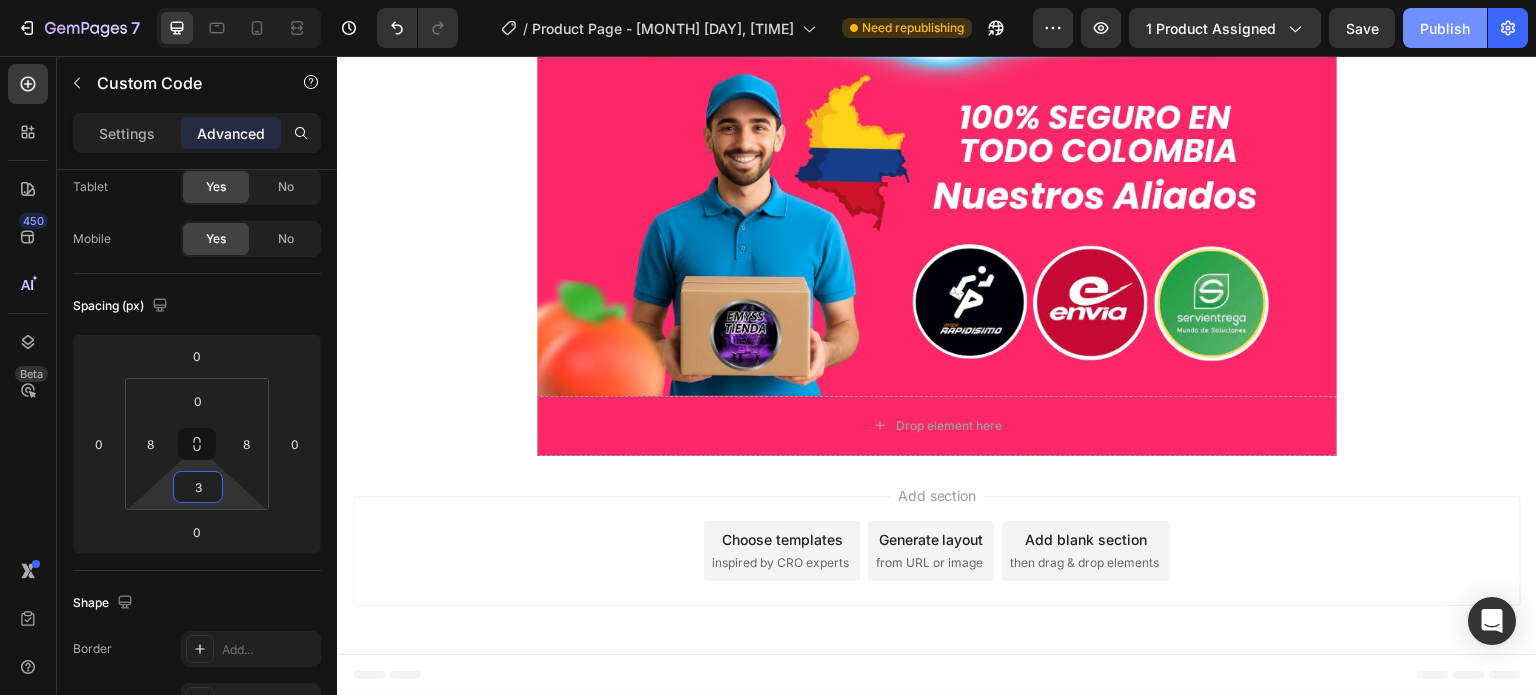 type on "3" 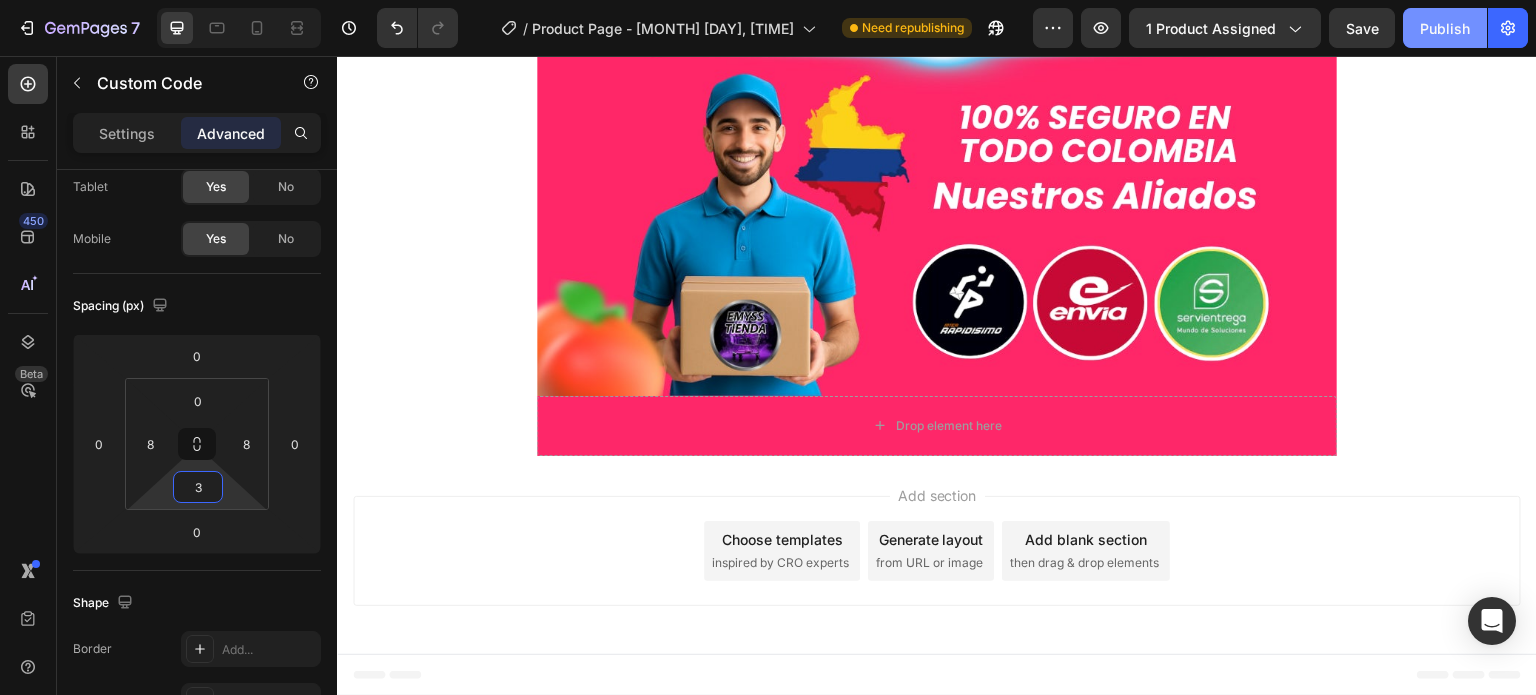 click on "Publish" 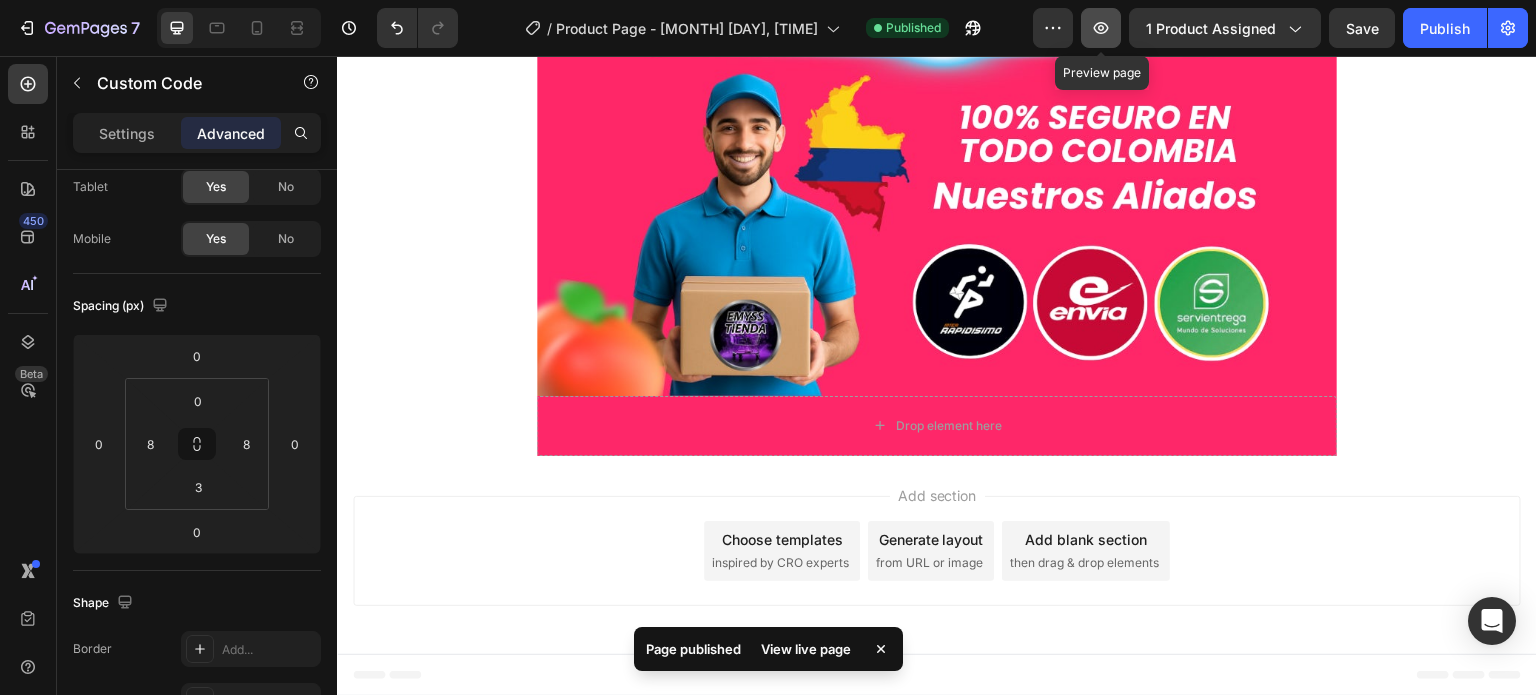 click 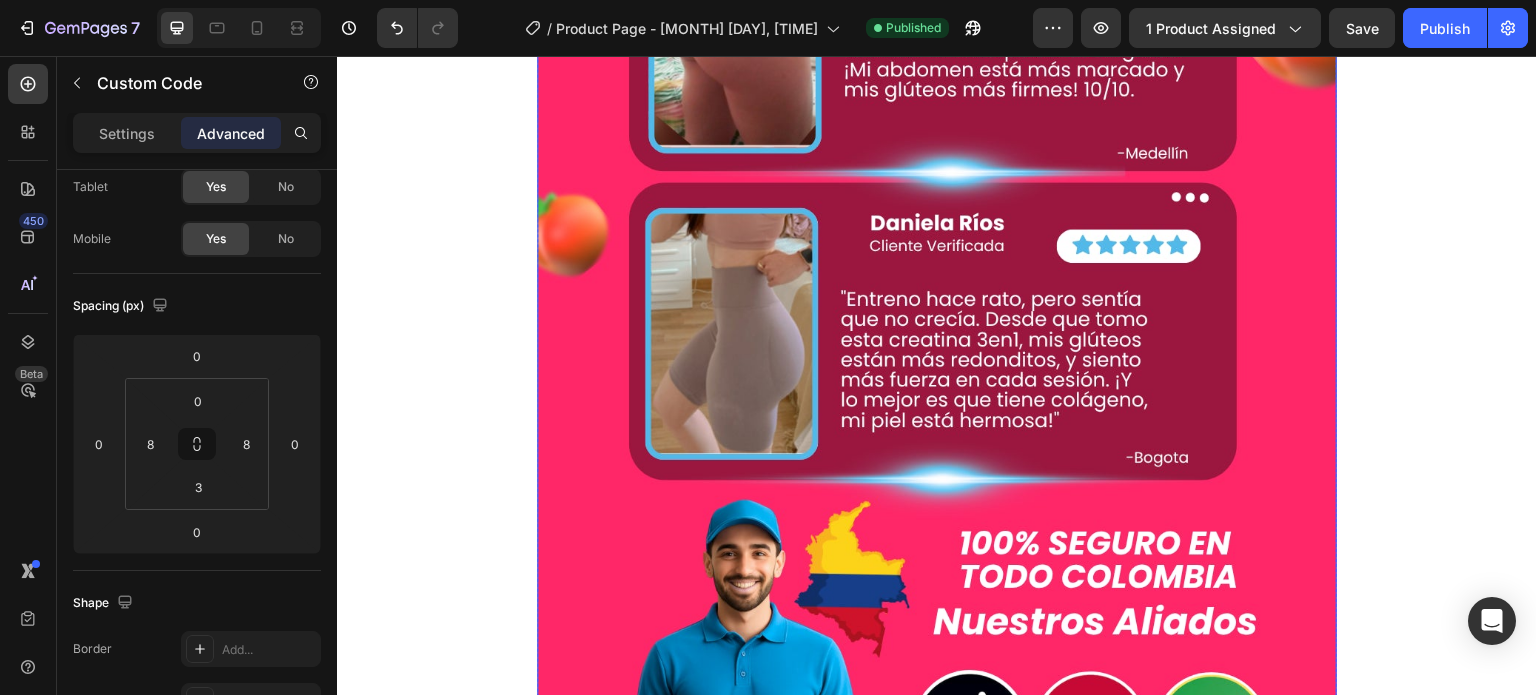 scroll, scrollTop: 7807, scrollLeft: 0, axis: vertical 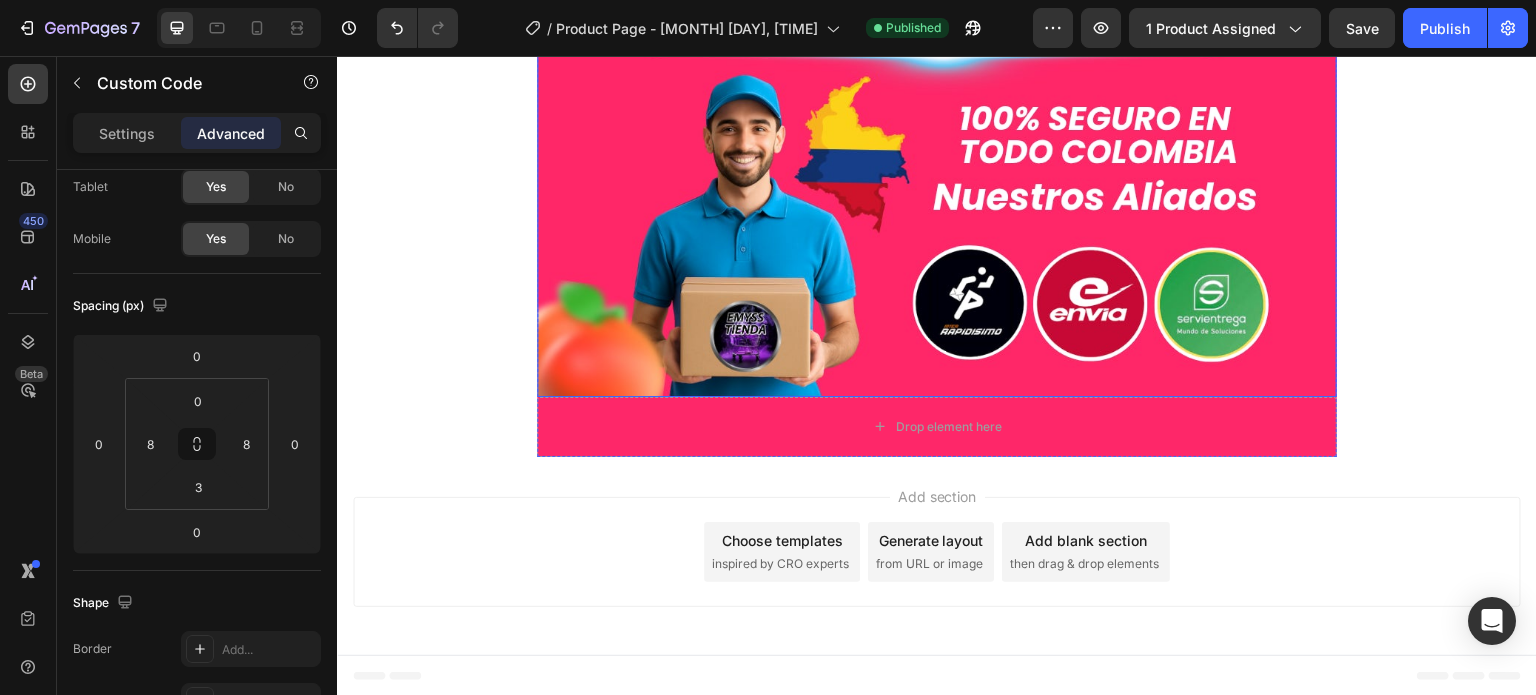 click at bounding box center [937, -714] 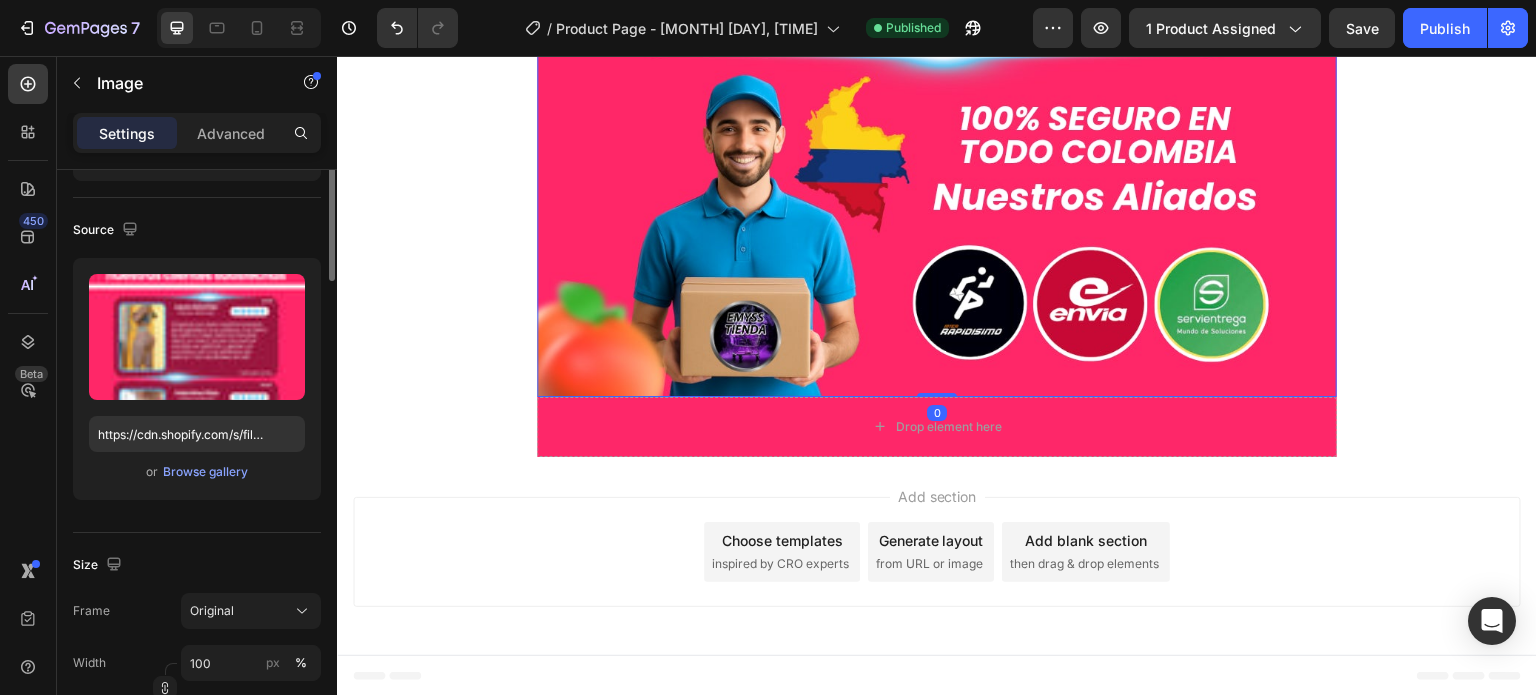 scroll, scrollTop: 0, scrollLeft: 0, axis: both 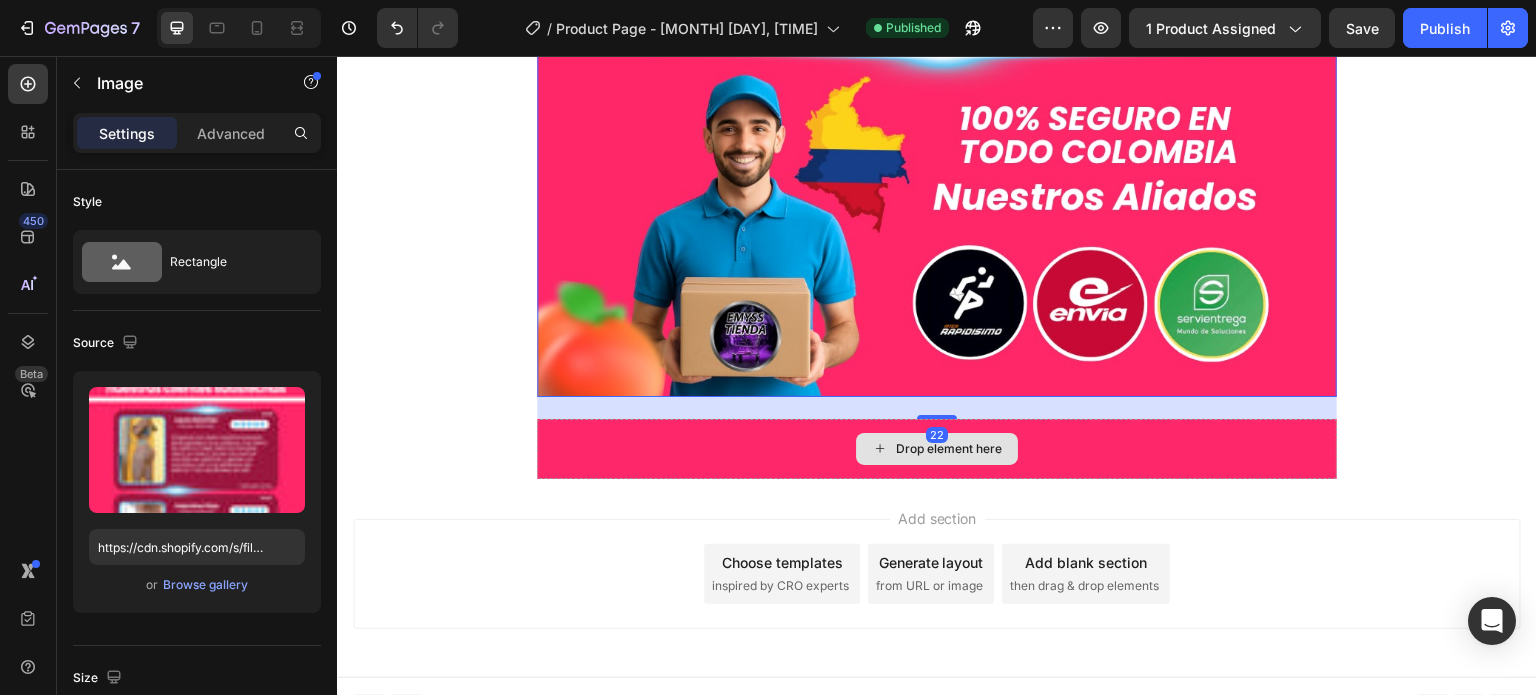 drag, startPoint x: 918, startPoint y: 396, endPoint x: 919, endPoint y: 418, distance: 22.022715 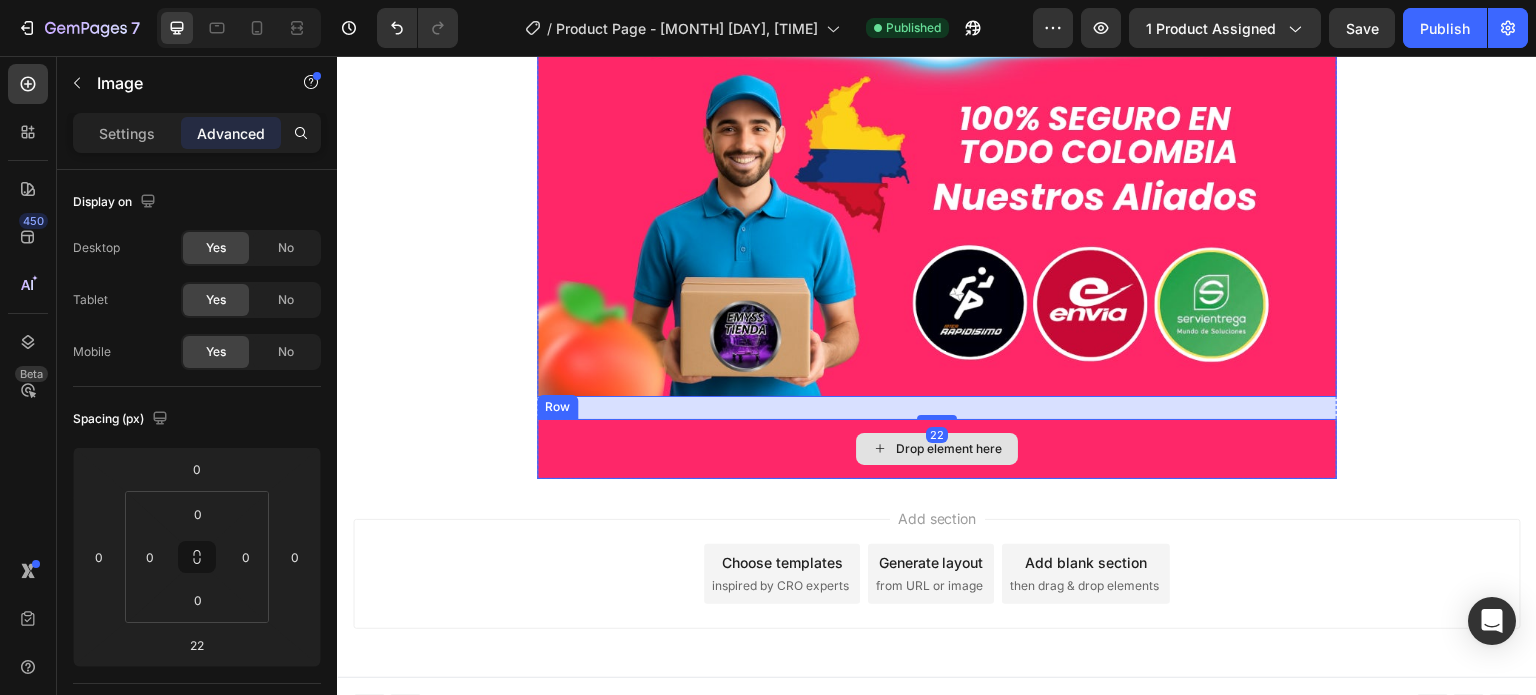 type on "0" 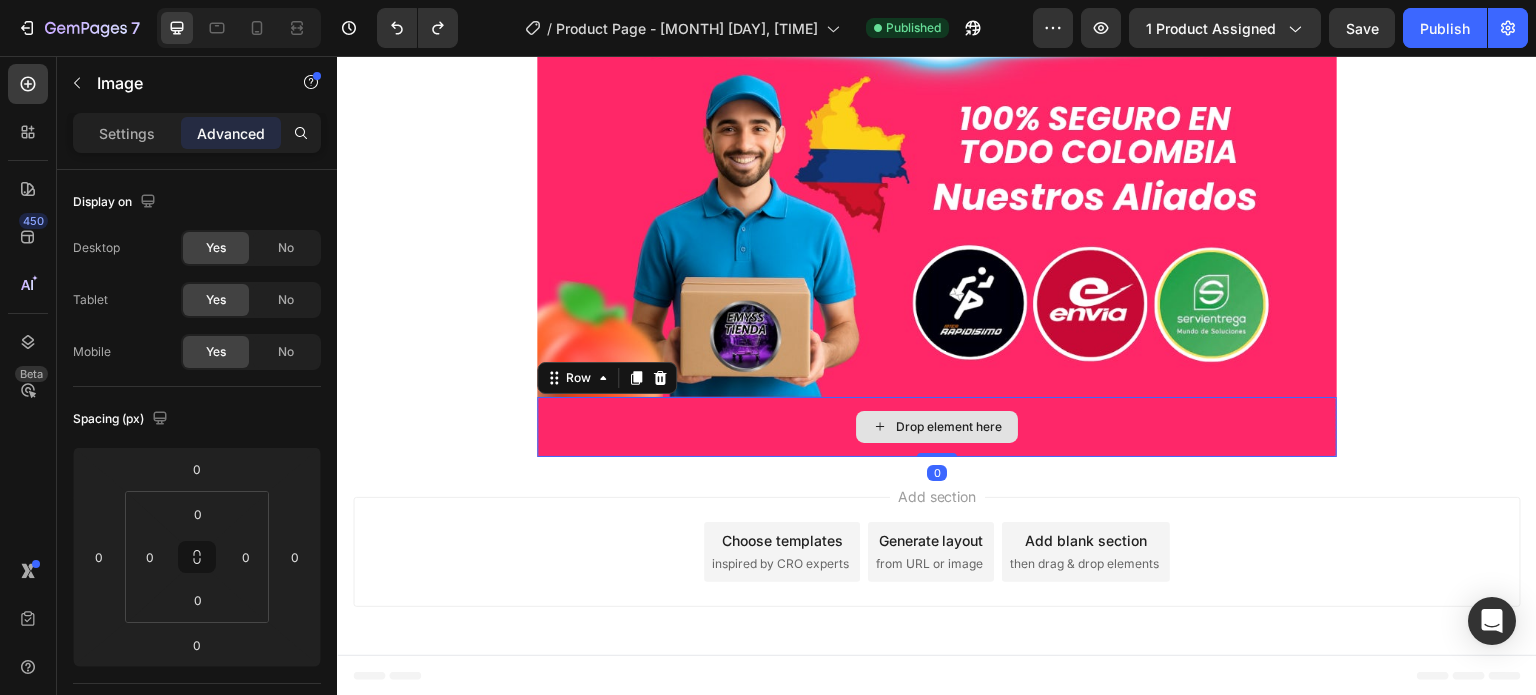 click on "Drop element here" at bounding box center [937, 427] 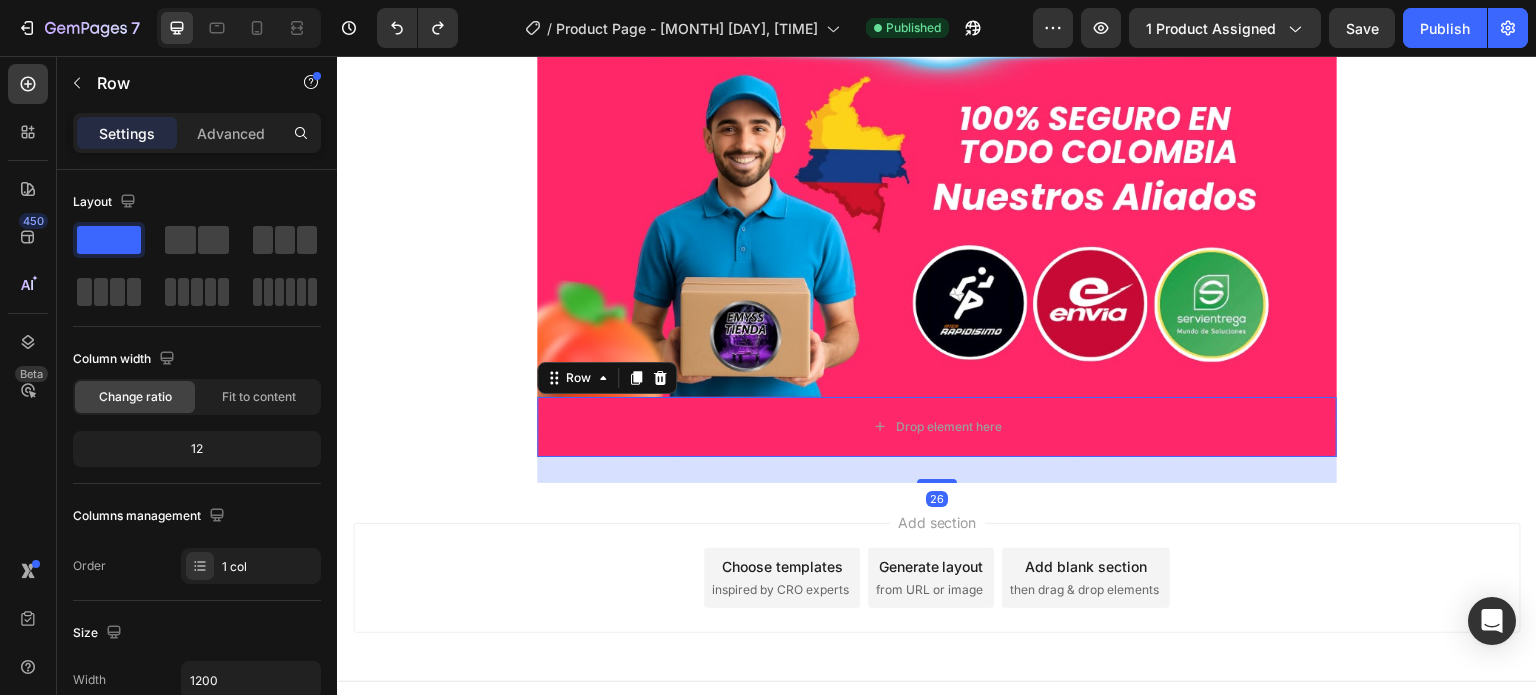 drag, startPoint x: 930, startPoint y: 455, endPoint x: 930, endPoint y: 481, distance: 26 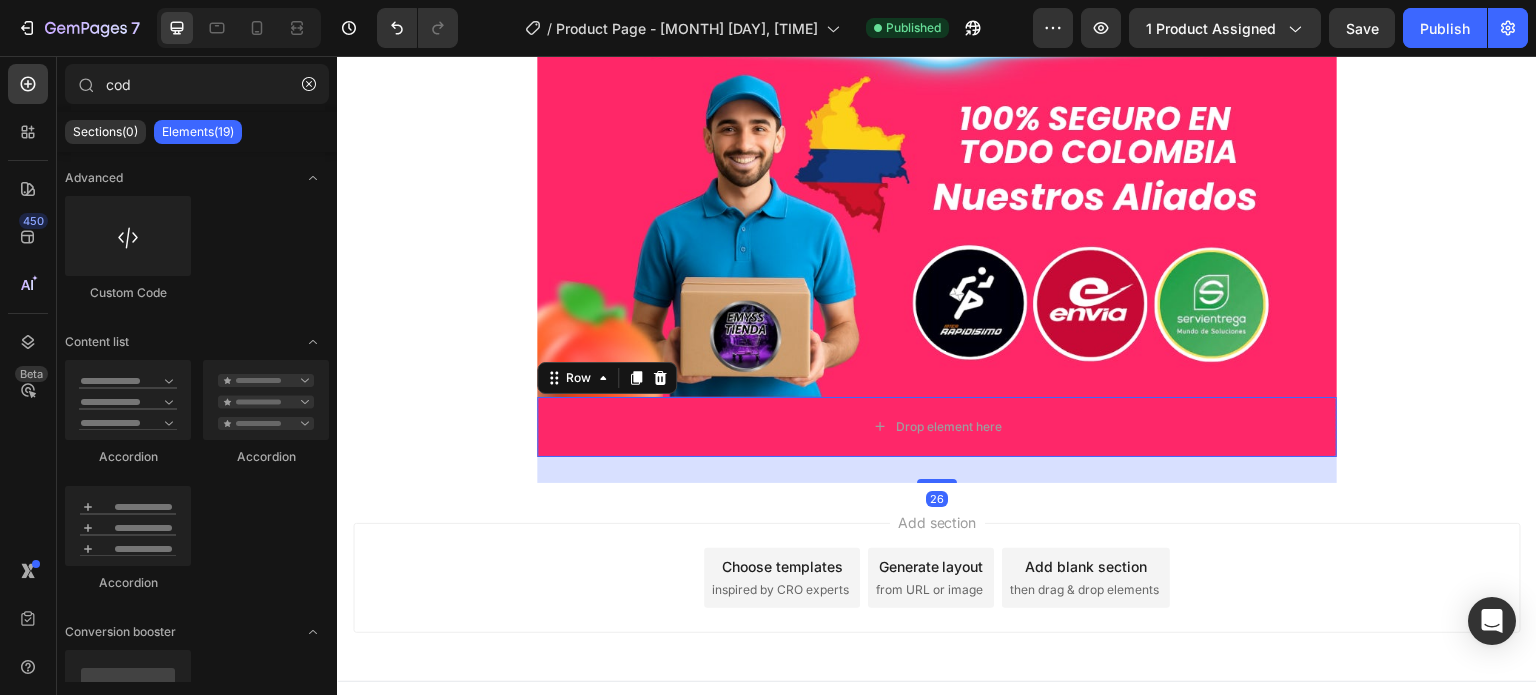 click on "Add section Choose templates inspired by CRO experts Generate layout from URL or image Add blank section then drag & drop elements" at bounding box center [937, 582] 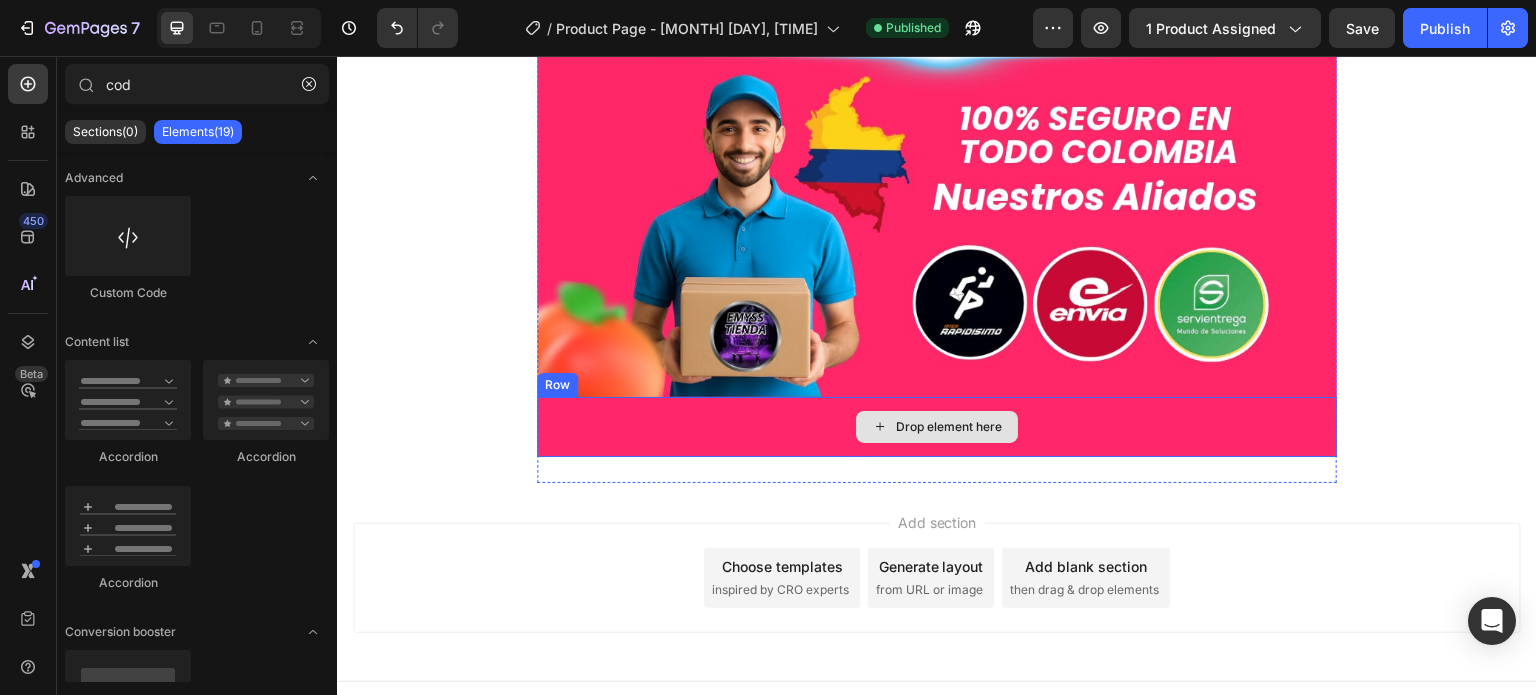 click on "Drop element here" at bounding box center [937, 427] 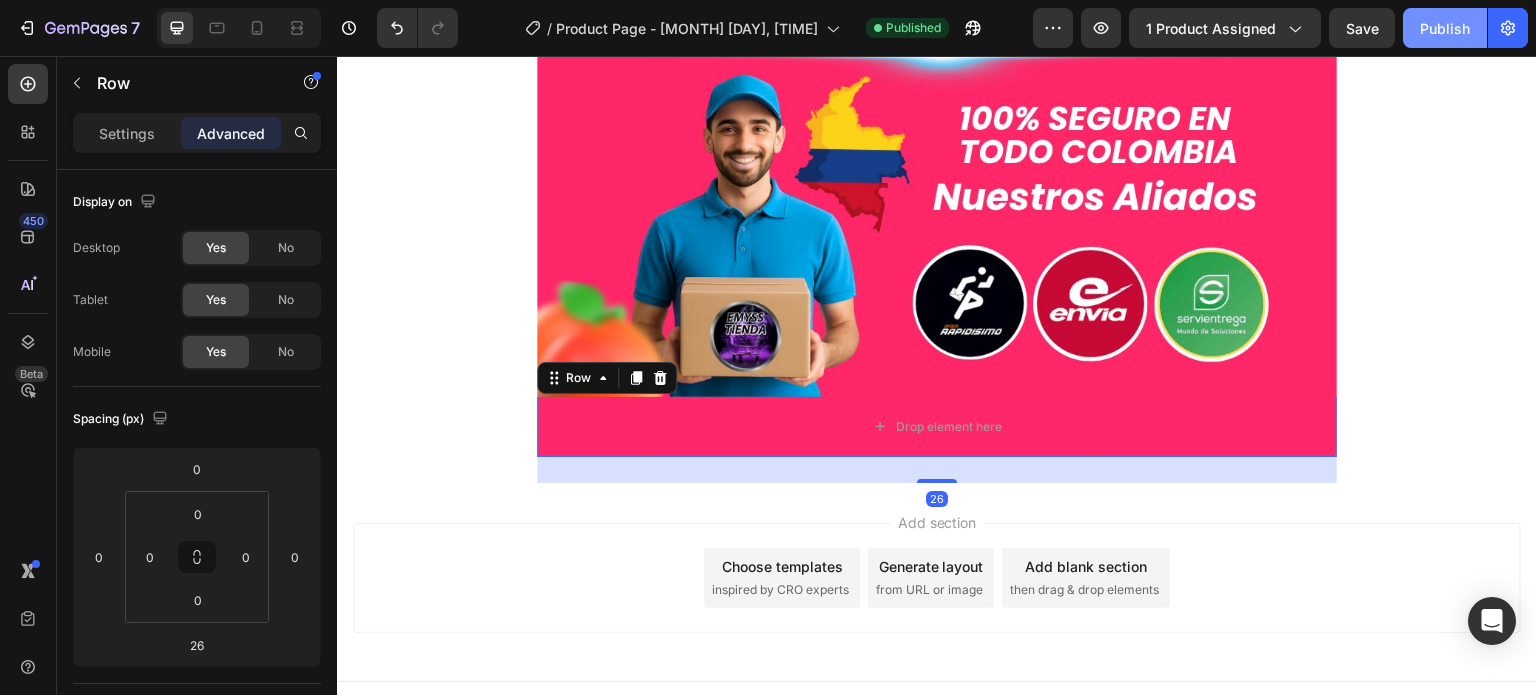 click on "Publish" at bounding box center [1445, 28] 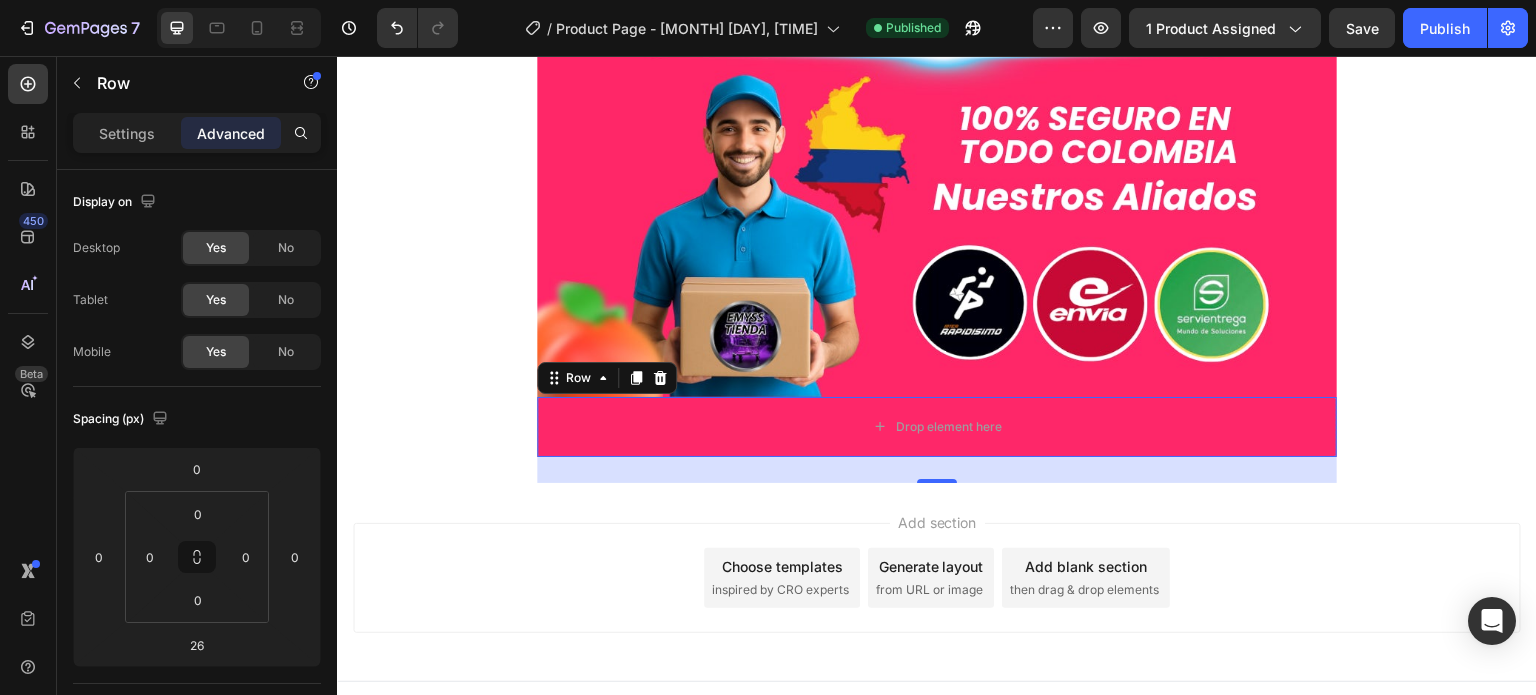 type 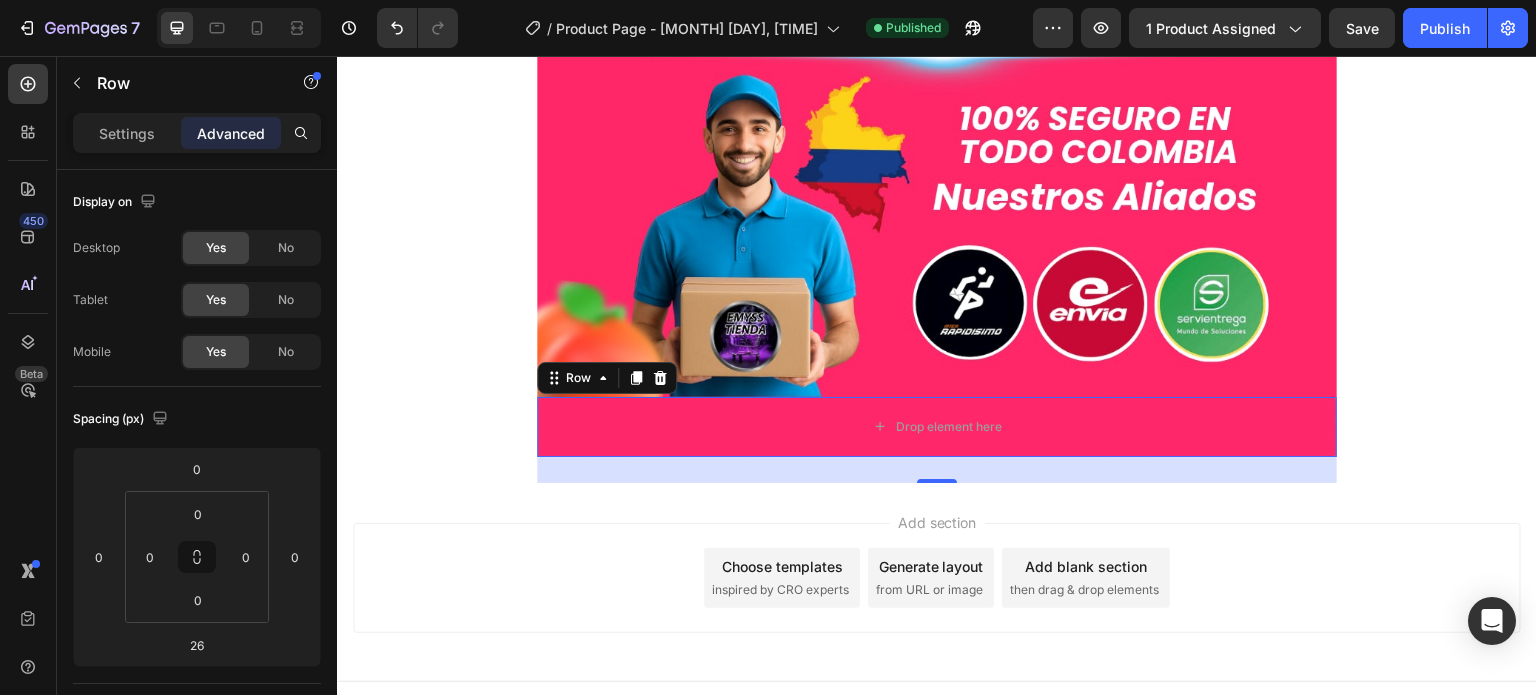 click on "Publish" 